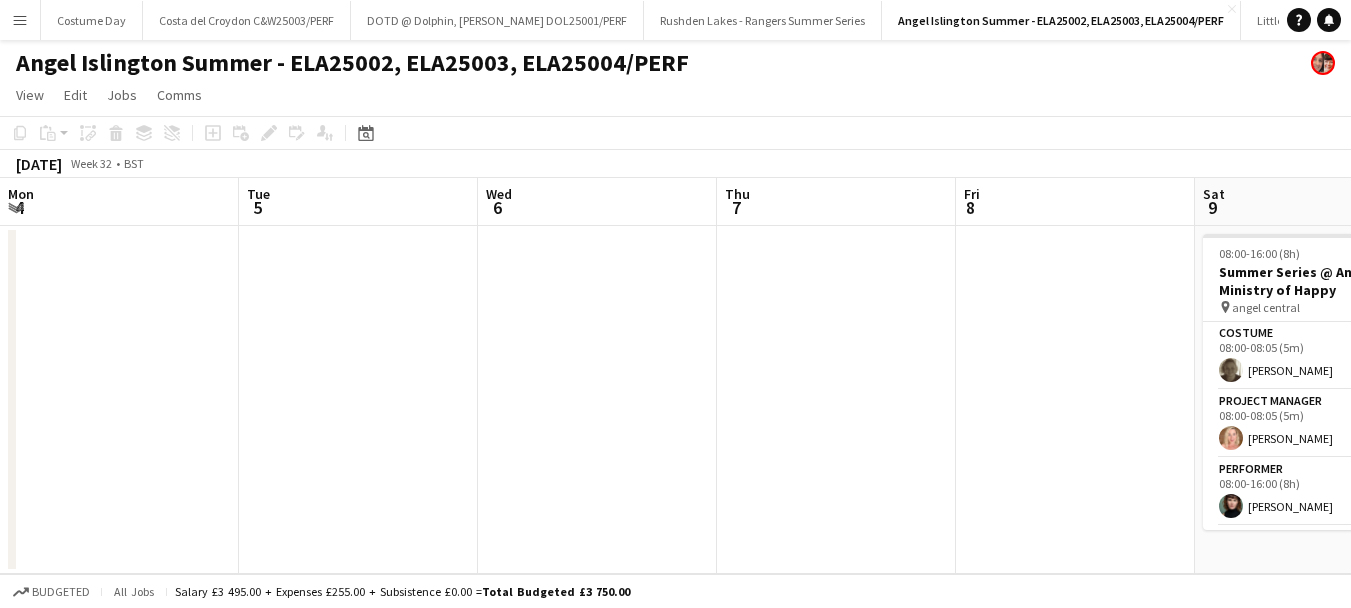 scroll, scrollTop: 0, scrollLeft: 0, axis: both 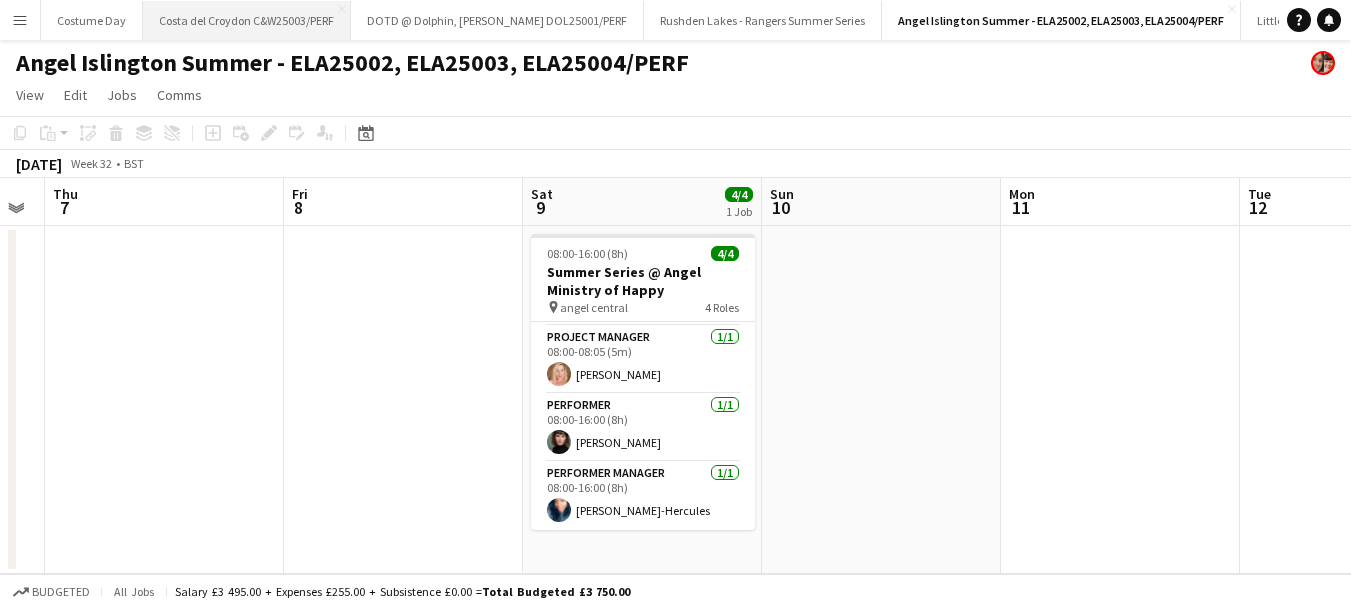 click on "Costa del Croydon C&W25003/PERF
Close" at bounding box center (247, 20) 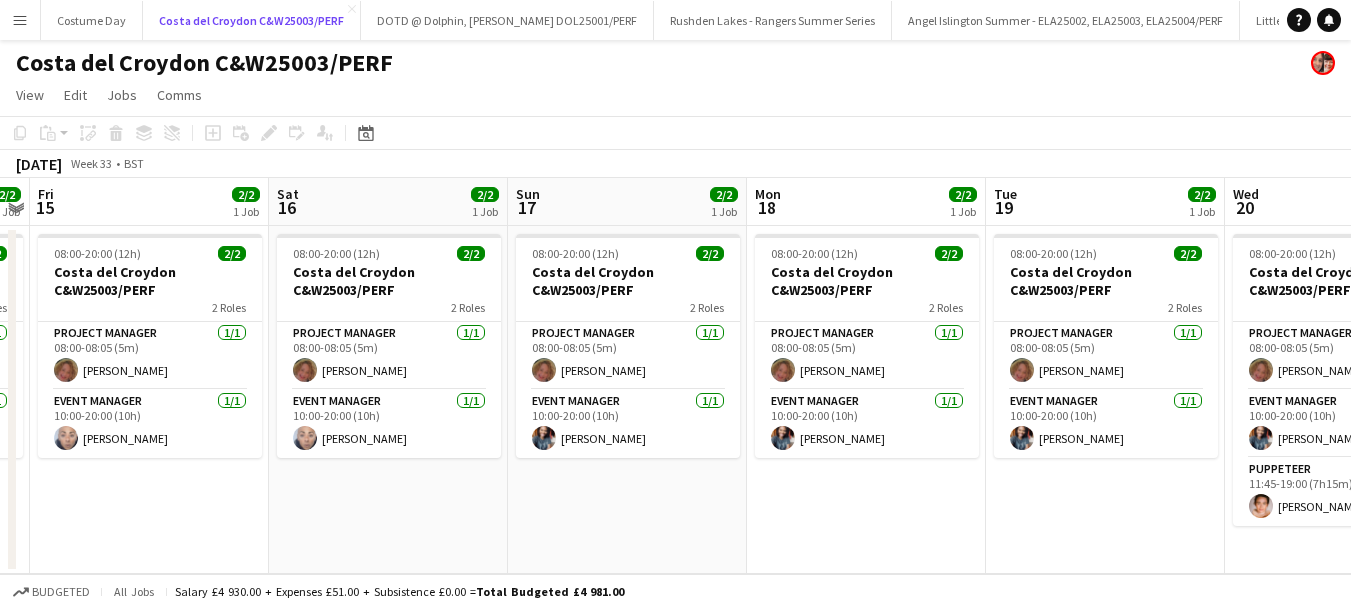 scroll, scrollTop: 0, scrollLeft: 675, axis: horizontal 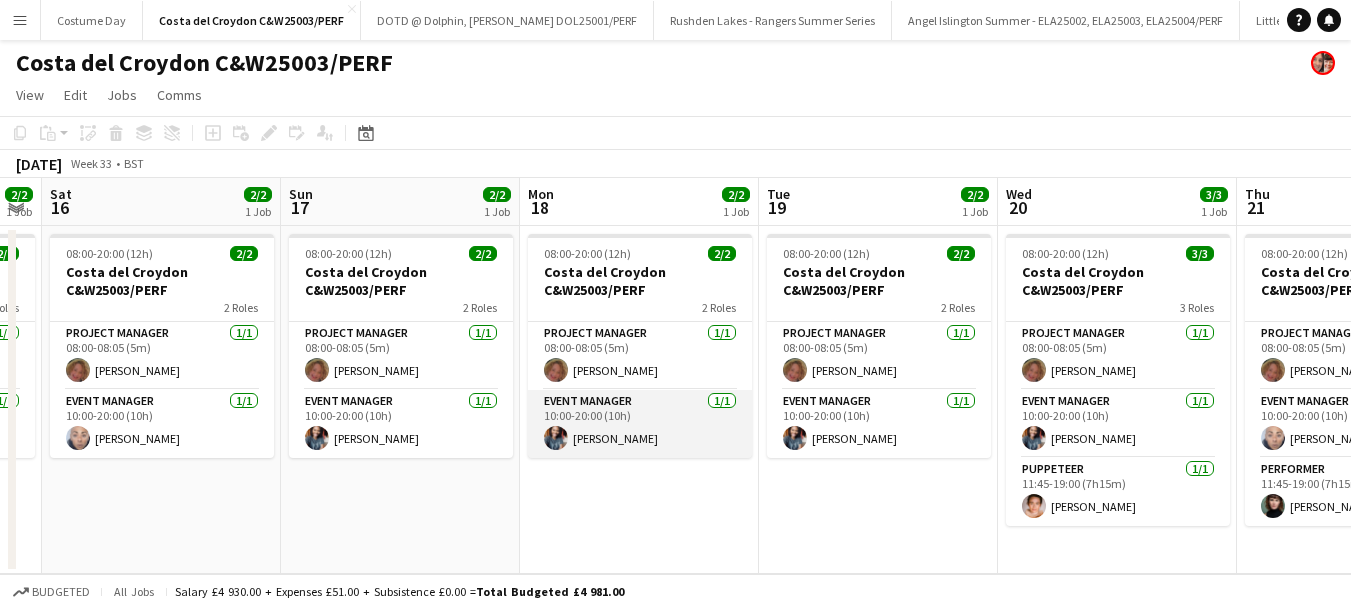 click on "Event Manager   [DATE]   10:00-20:00 (10h)
[PERSON_NAME]" at bounding box center (640, 424) 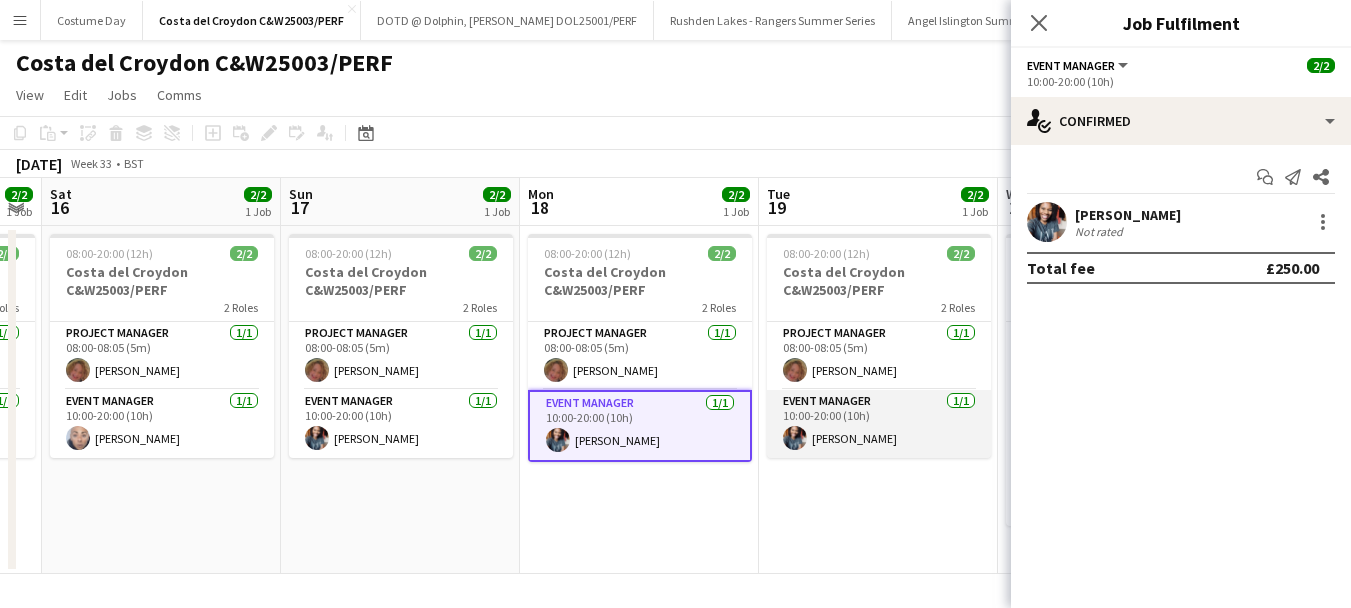 click on "Event Manager   [DATE]   10:00-20:00 (10h)
[PERSON_NAME]" at bounding box center (879, 424) 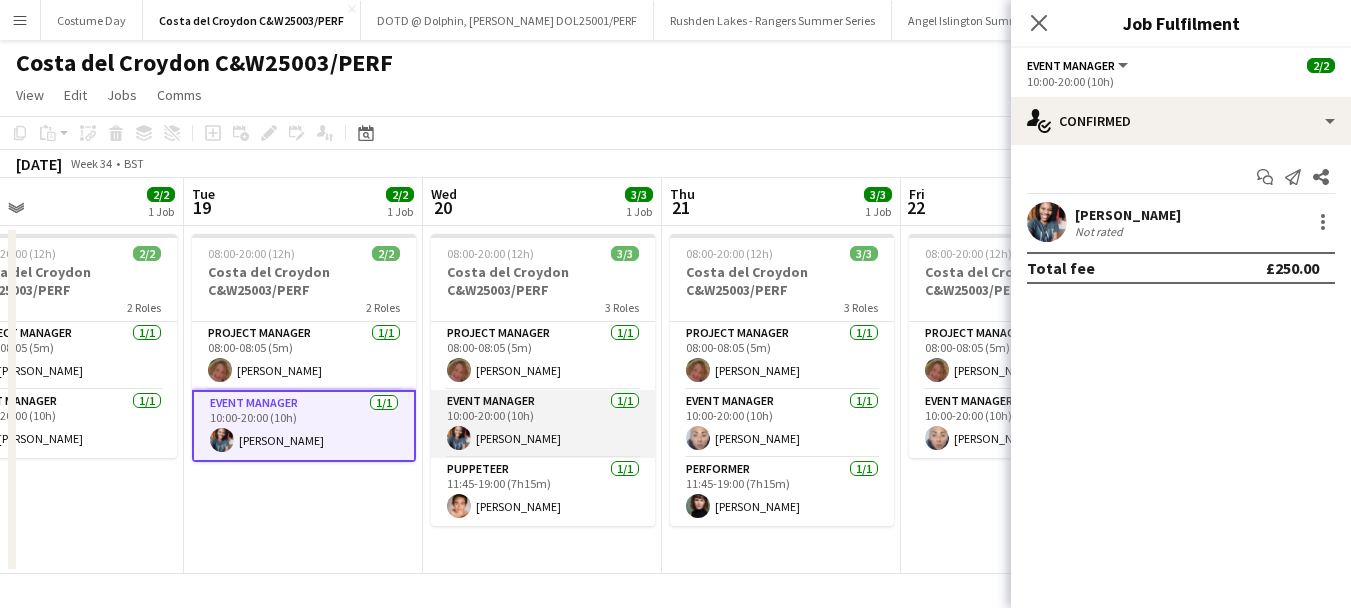 scroll, scrollTop: 0, scrollLeft: 874, axis: horizontal 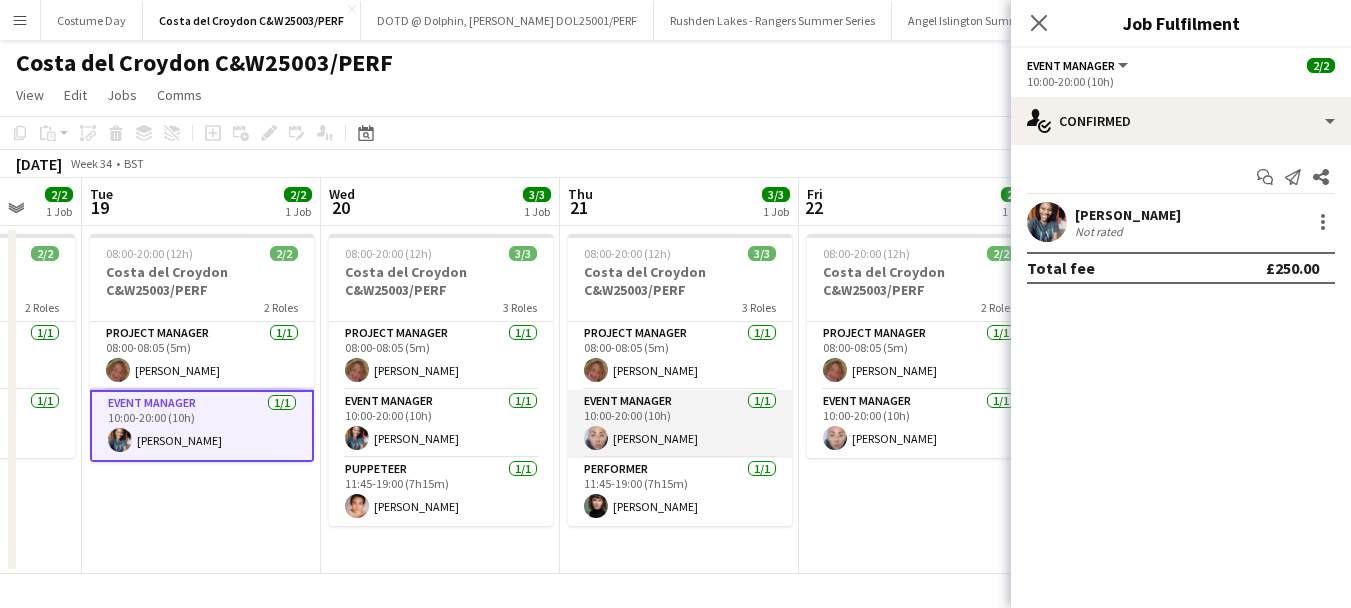 click on "Event Manager   [DATE]   10:00-20:00 (10h)
[PERSON_NAME]" at bounding box center (680, 424) 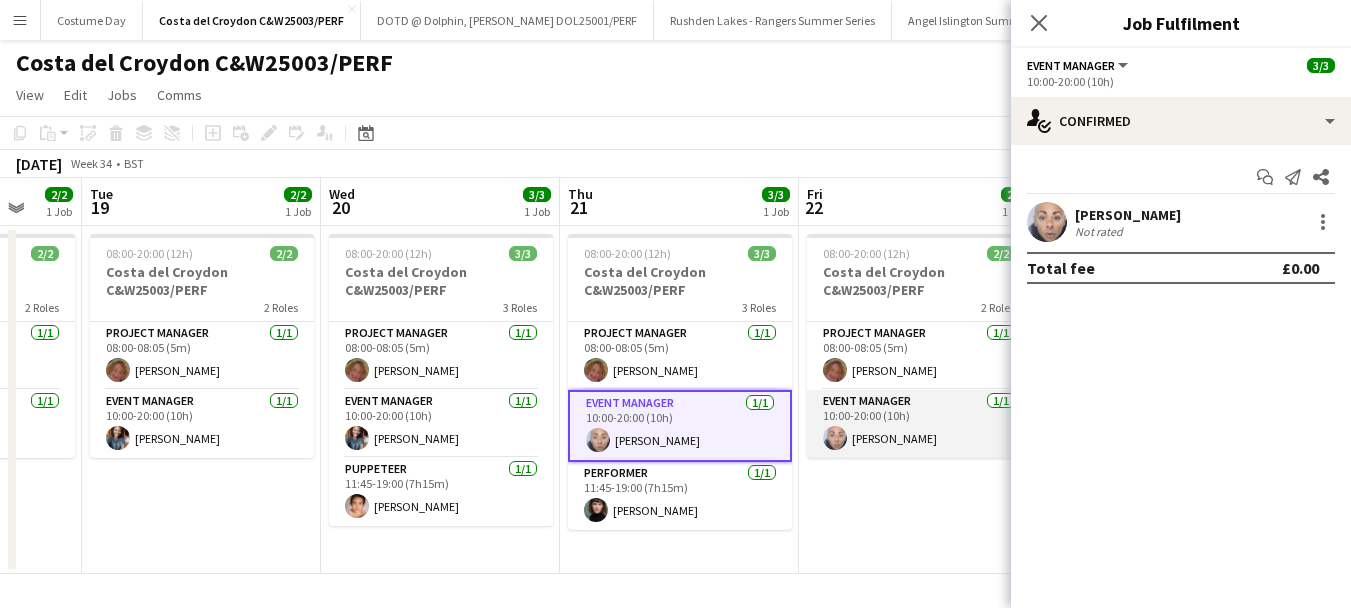 click on "Event Manager   [DATE]   10:00-20:00 (10h)
[PERSON_NAME]" at bounding box center (919, 424) 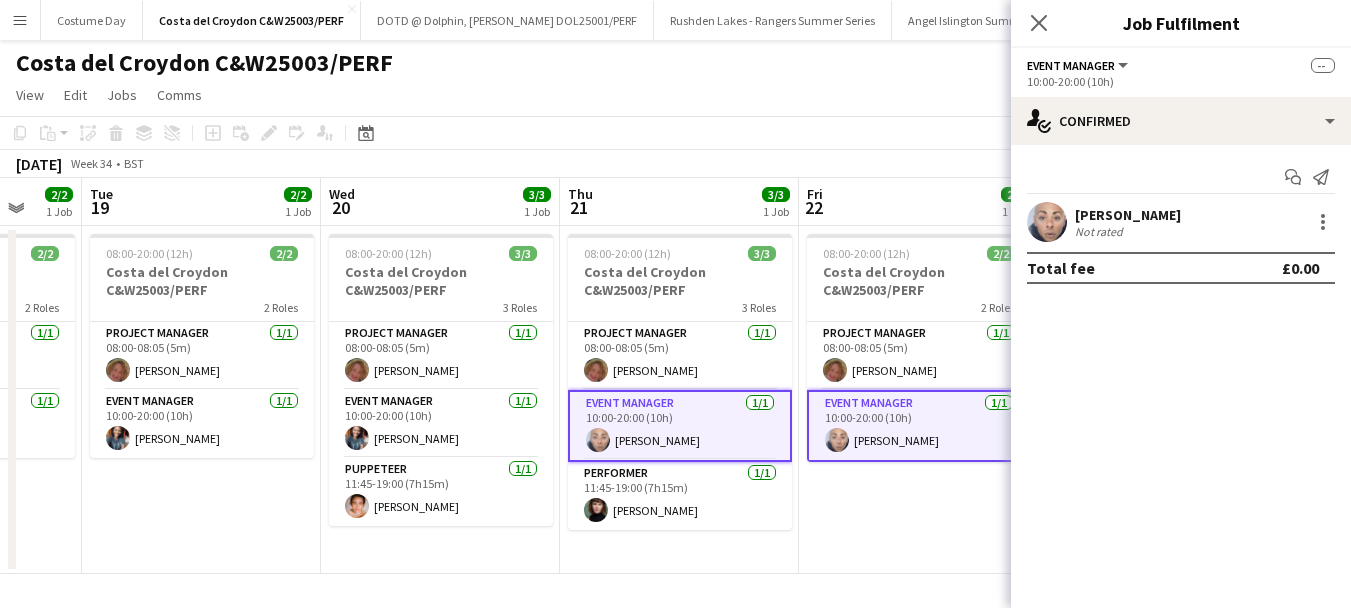 click on "08:00-20:00 (12h)    2/2   Costa del Croydon C&W25003/PERF   2 Roles   Project Manager   [DATE]   08:00-08:05 (5m)
[PERSON_NAME]  Event Manager   [DATE]   10:00-20:00 (10h)
[PERSON_NAME]" at bounding box center [918, 400] 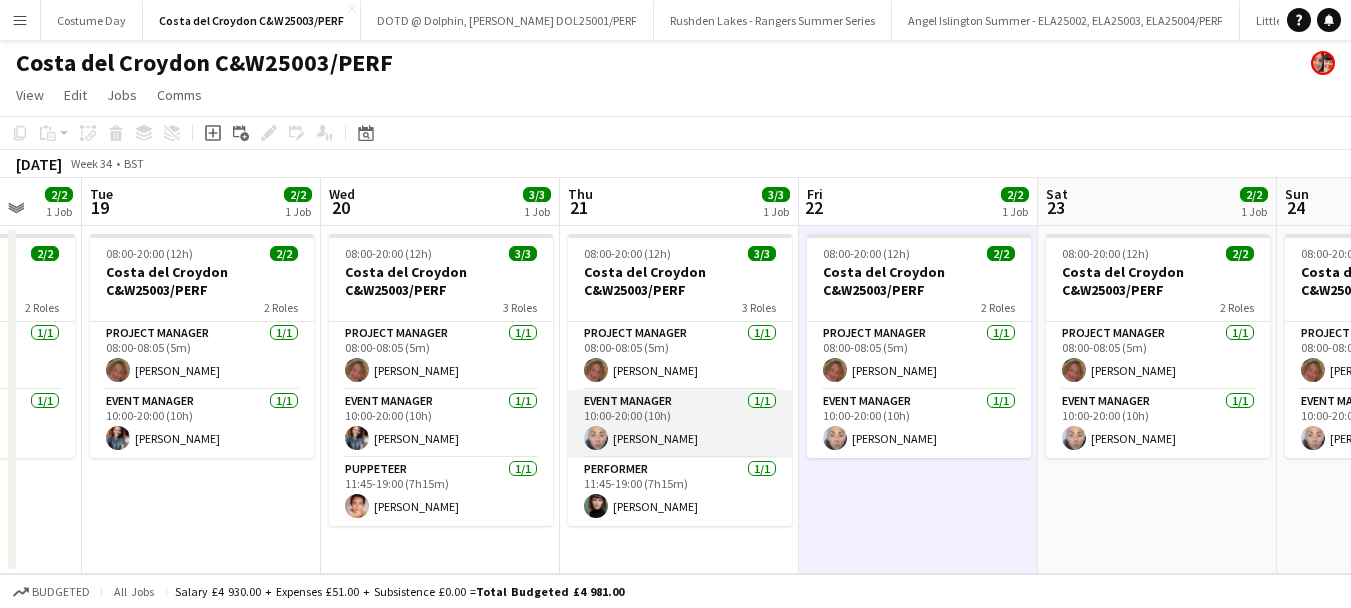 click on "Event Manager   [DATE]   10:00-20:00 (10h)
[PERSON_NAME]" at bounding box center (680, 424) 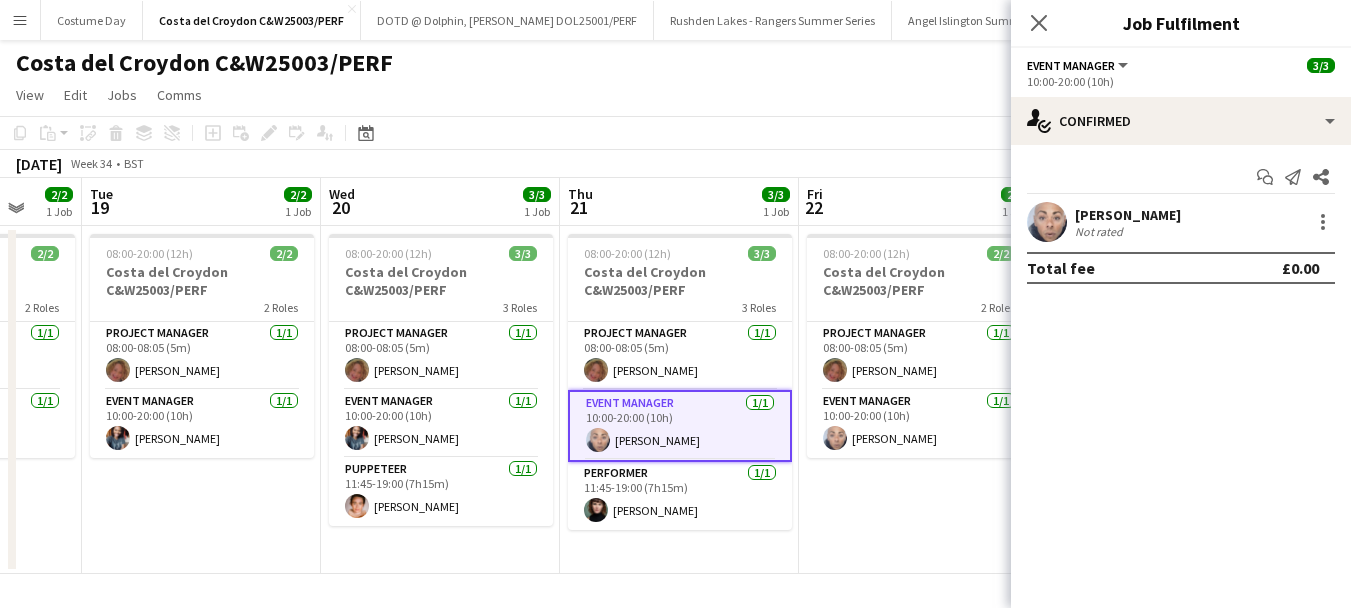 click on "08:00-20:00 (12h)    2/2   Costa del Croydon C&W25003/PERF   2 Roles   Project Manager   [DATE]   08:00-08:05 (5m)
[PERSON_NAME]  Event Manager   [DATE]   10:00-20:00 (10h)
[PERSON_NAME]" at bounding box center [918, 400] 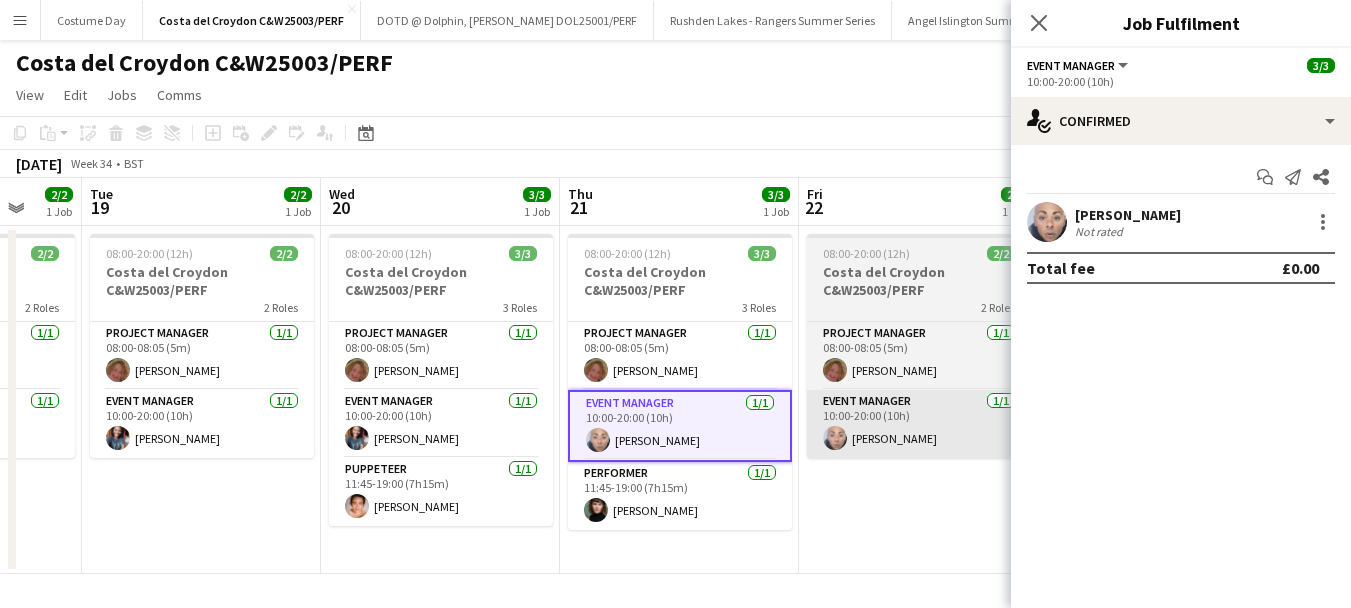 click on "08:00-20:00 (12h)    2/2   Costa del Croydon C&W25003/PERF   2 Roles   Project Manager   [DATE]   08:00-08:05 (5m)
[PERSON_NAME]  Event Manager   [DATE]   10:00-20:00 (10h)
[PERSON_NAME]" at bounding box center [918, 400] 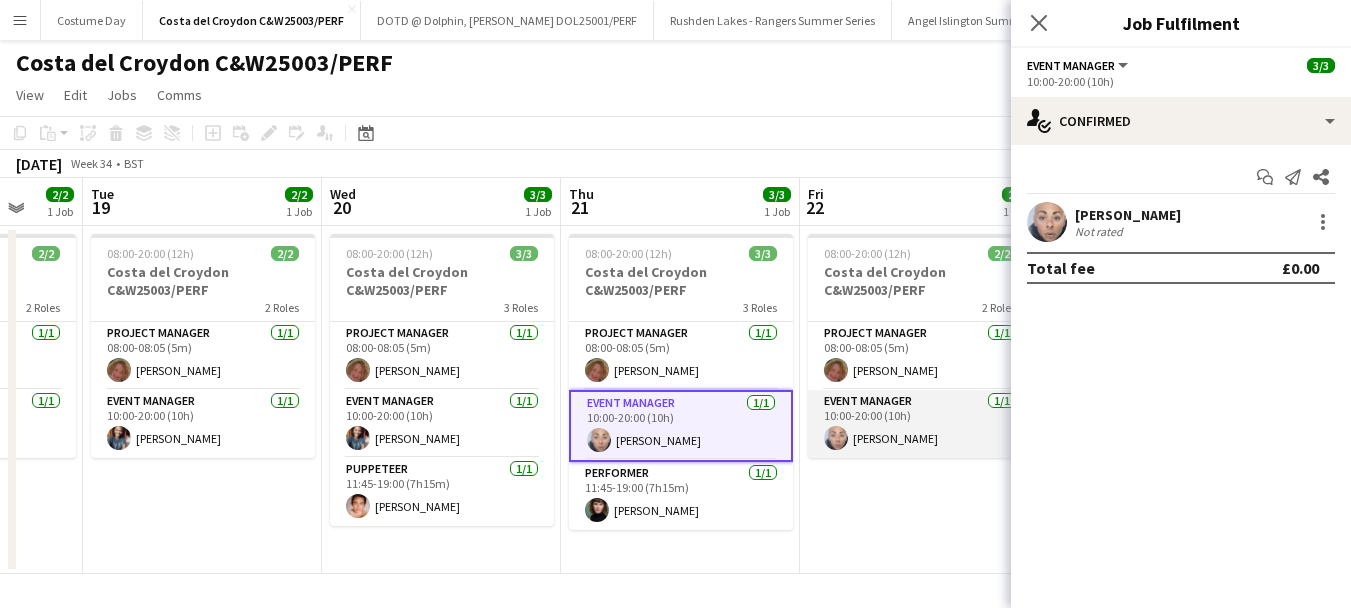 click on "Event Manager   [DATE]   10:00-20:00 (10h)
[PERSON_NAME]" at bounding box center (920, 424) 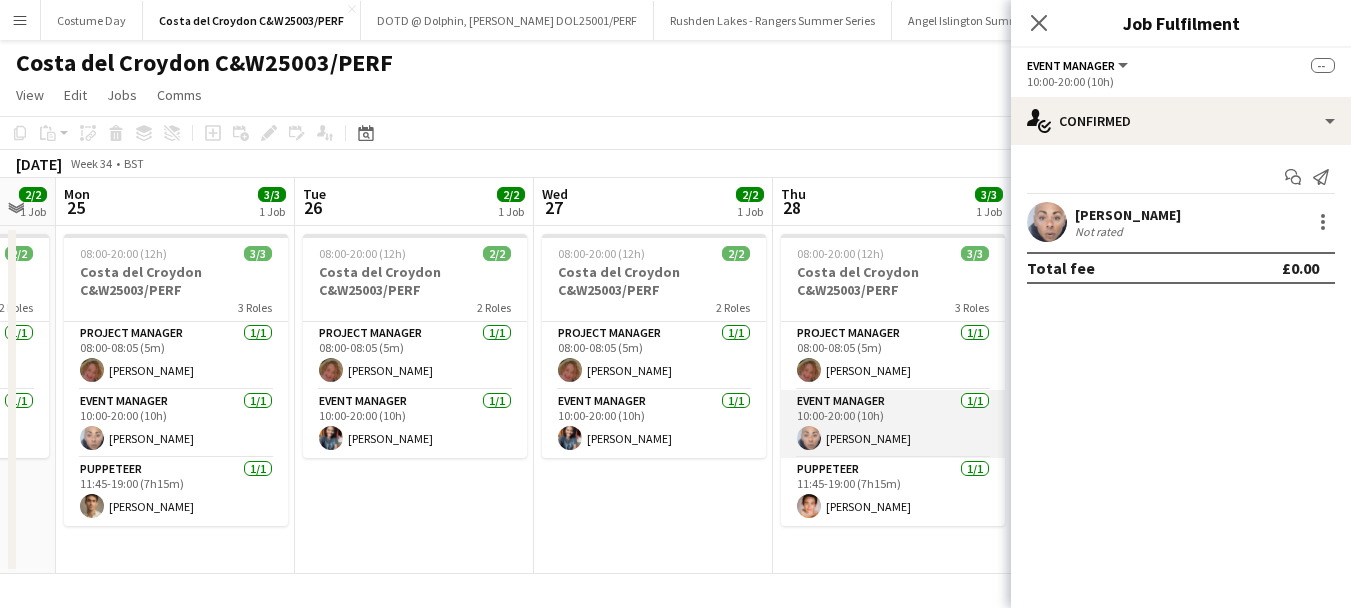scroll, scrollTop: 0, scrollLeft: 713, axis: horizontal 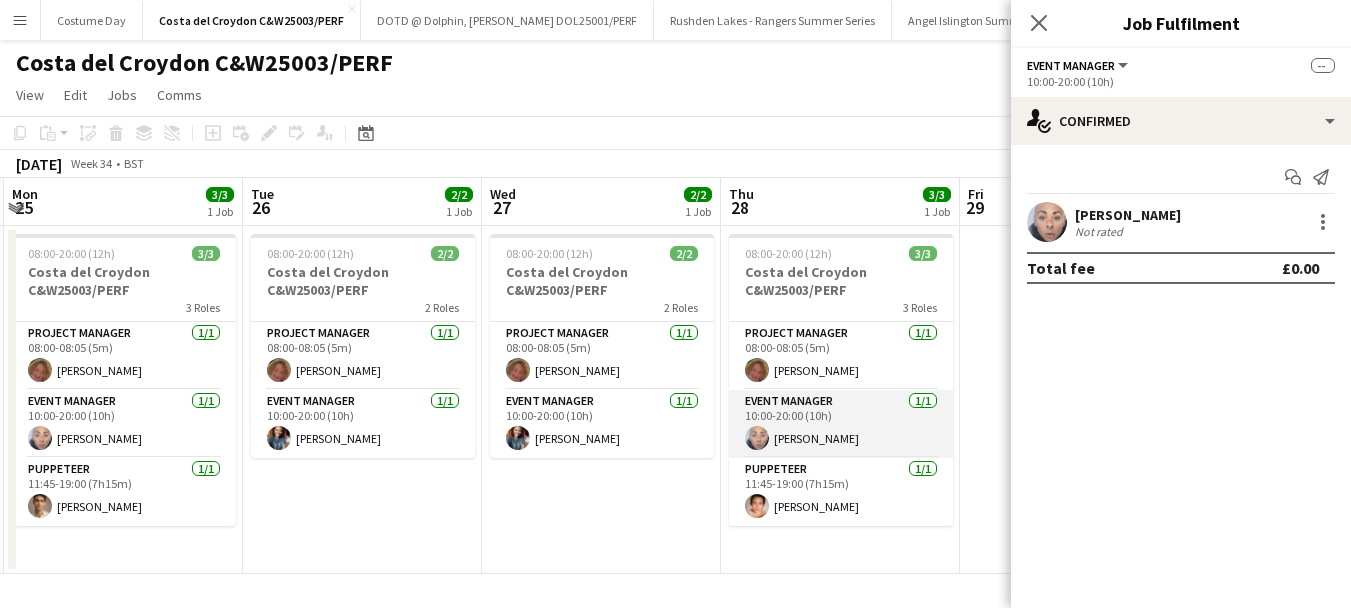 click on "Event Manager   [DATE]   10:00-20:00 (10h)
[PERSON_NAME]" at bounding box center (841, 424) 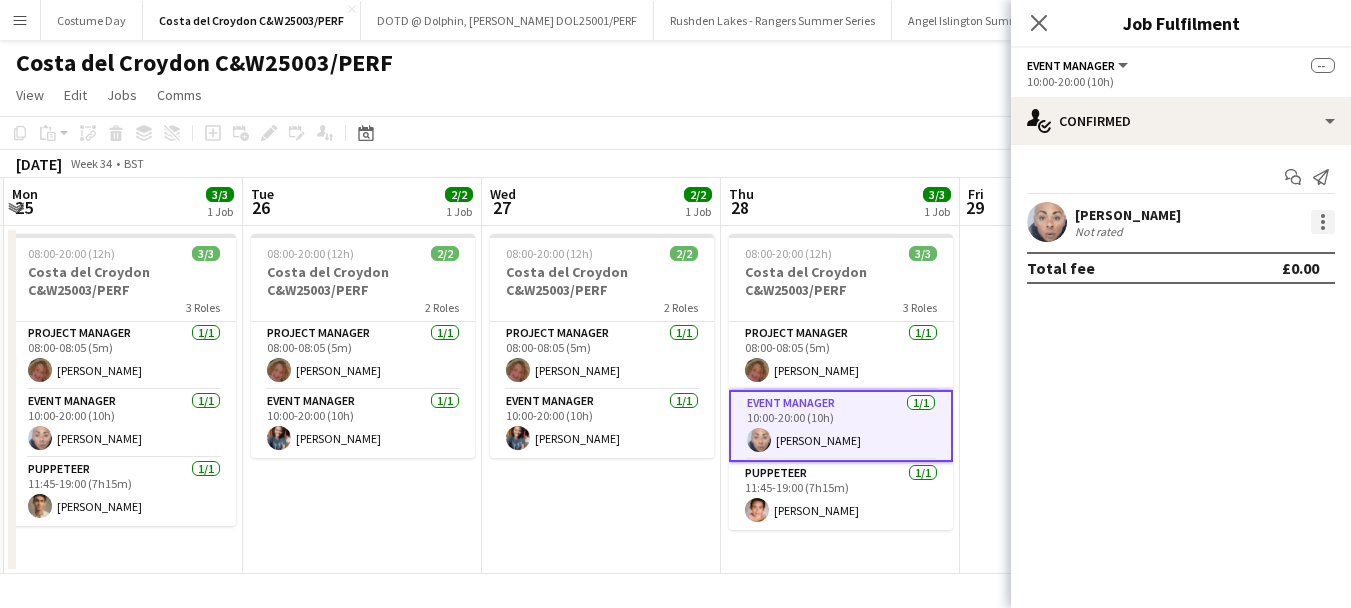 click at bounding box center (1323, 222) 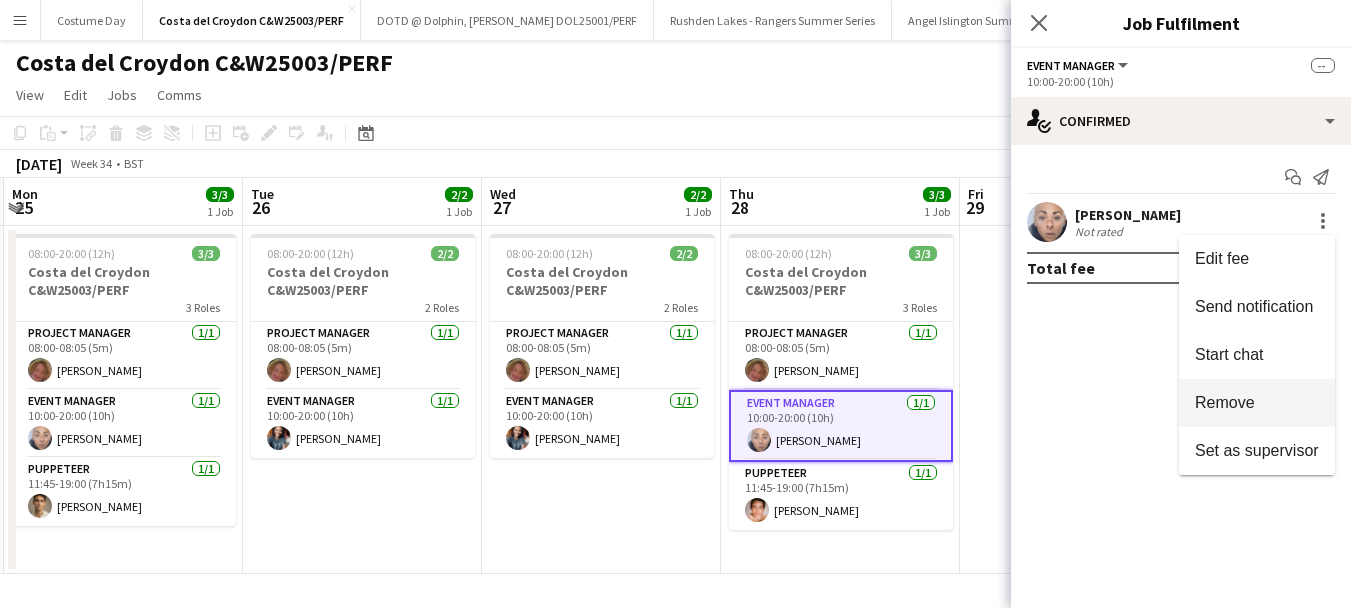 click on "Remove" at bounding box center (1225, 402) 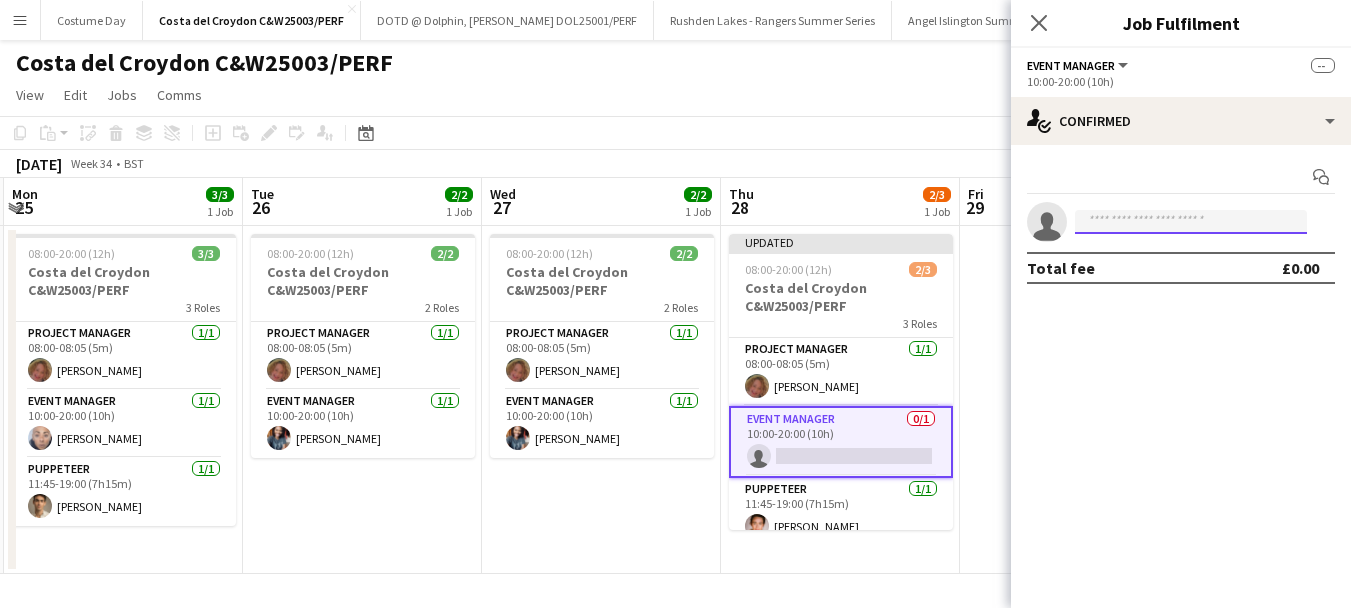 click at bounding box center [1191, 222] 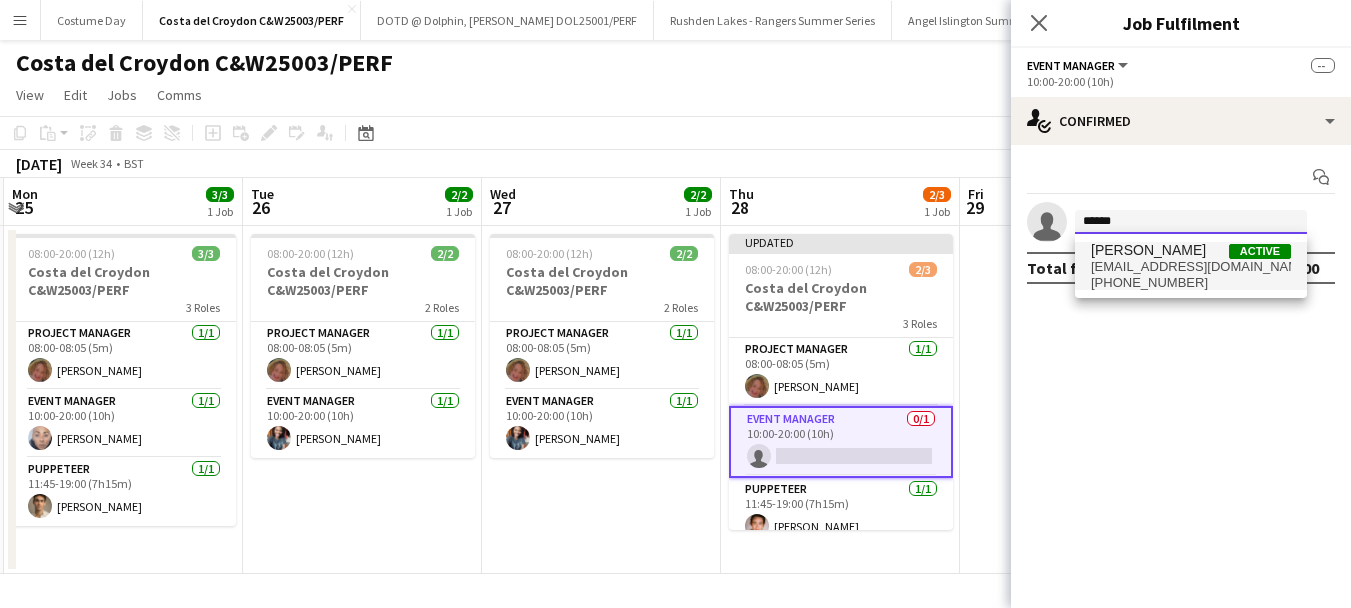 type on "******" 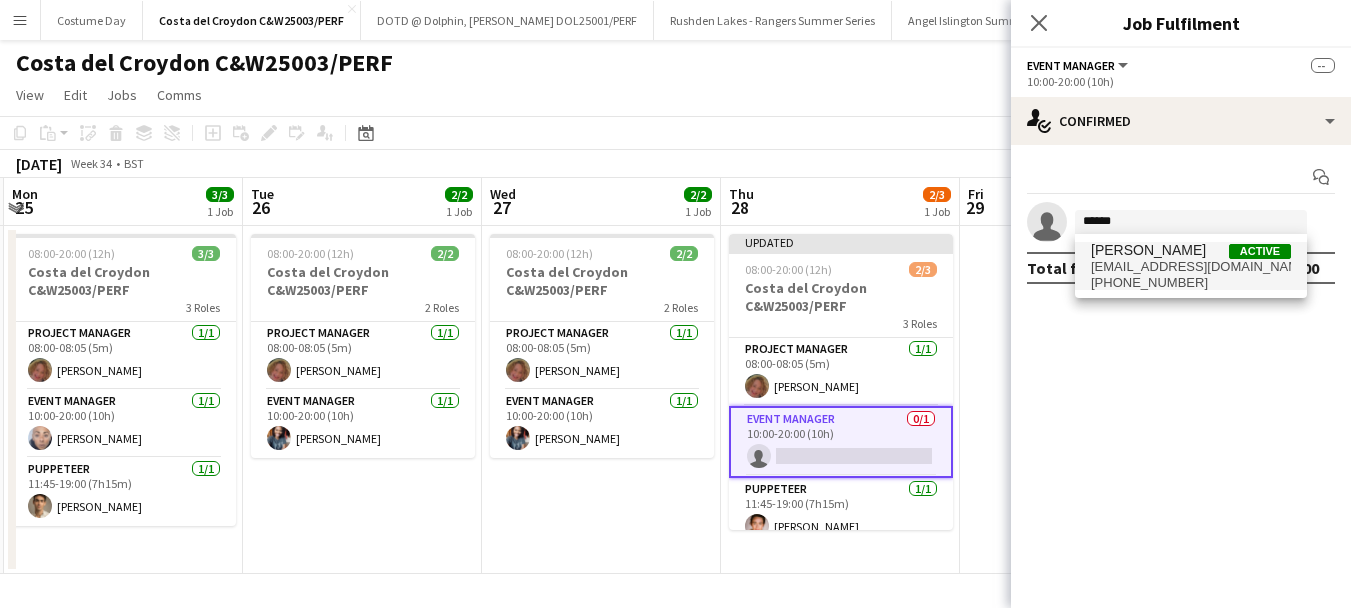 click on "[EMAIL_ADDRESS][DOMAIN_NAME]" at bounding box center [1191, 267] 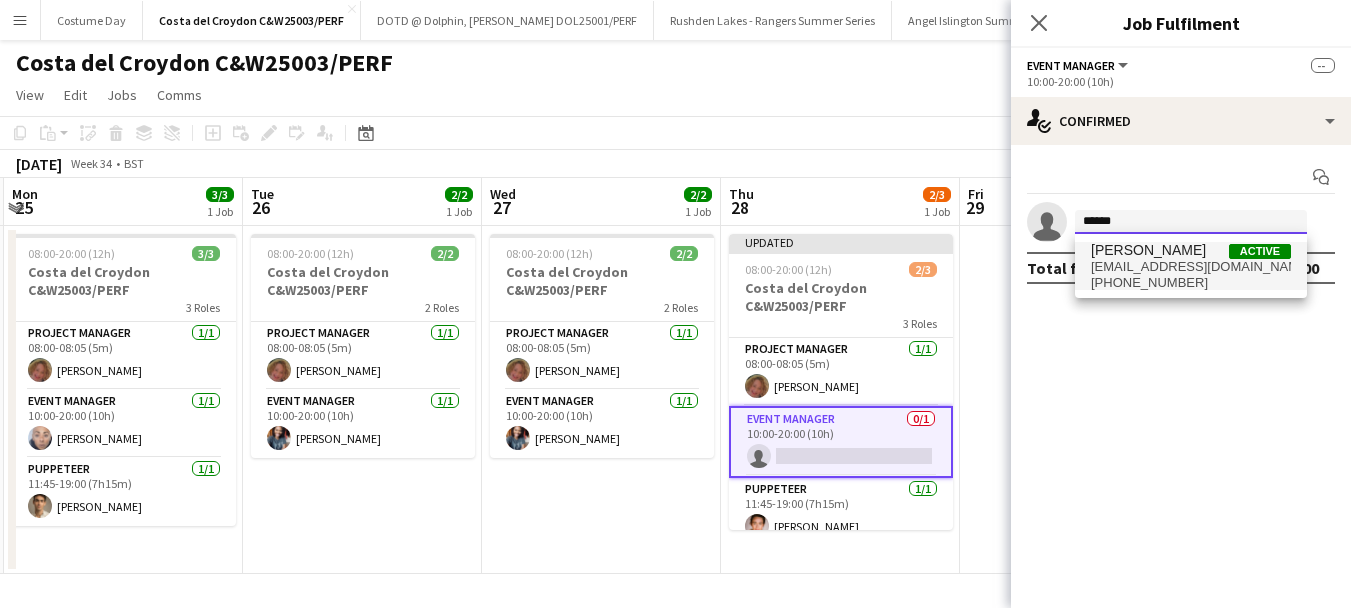 type 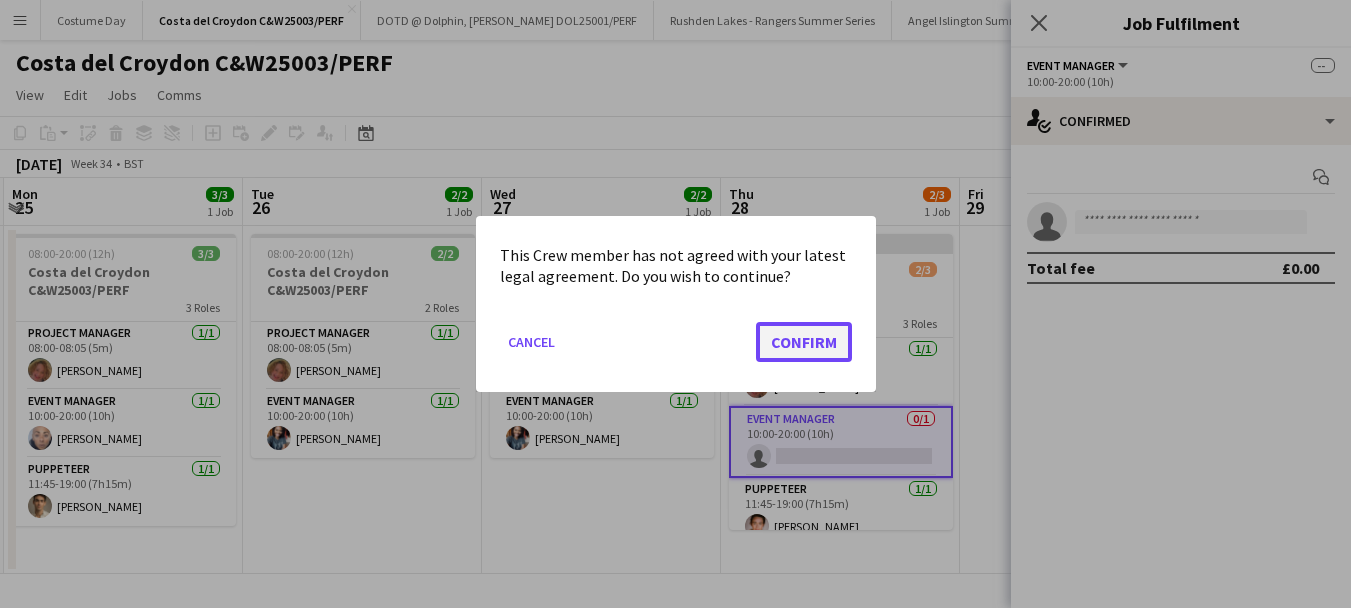 click on "Confirm" 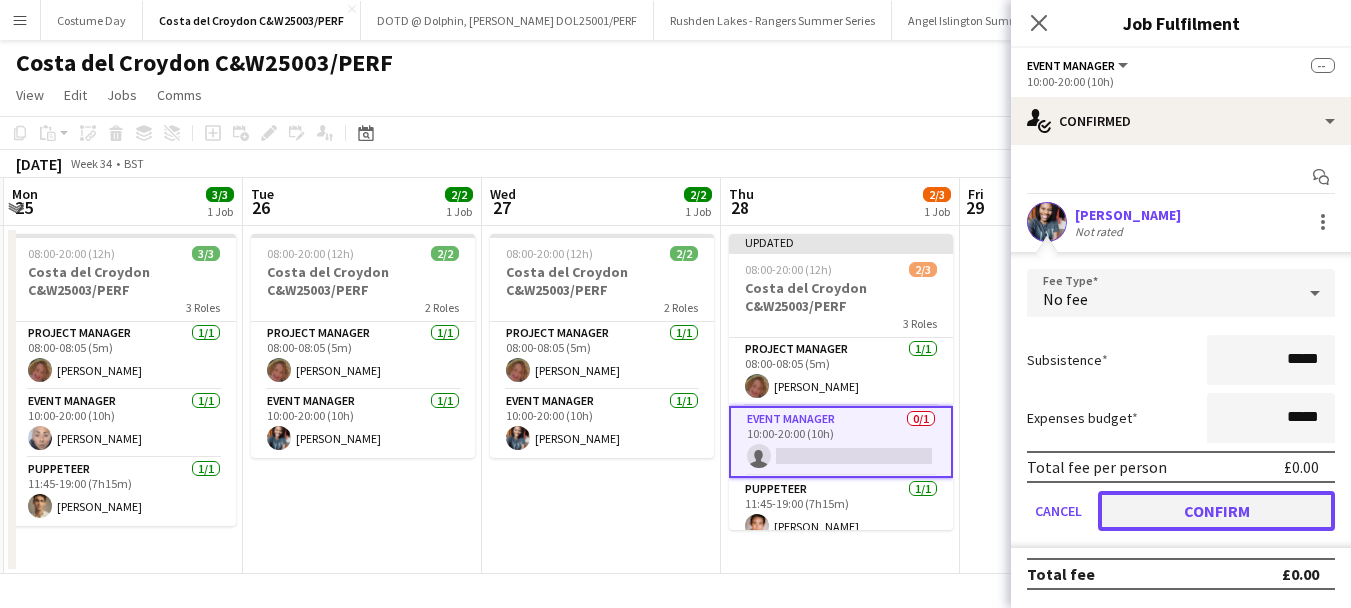 click on "Confirm" at bounding box center (1216, 511) 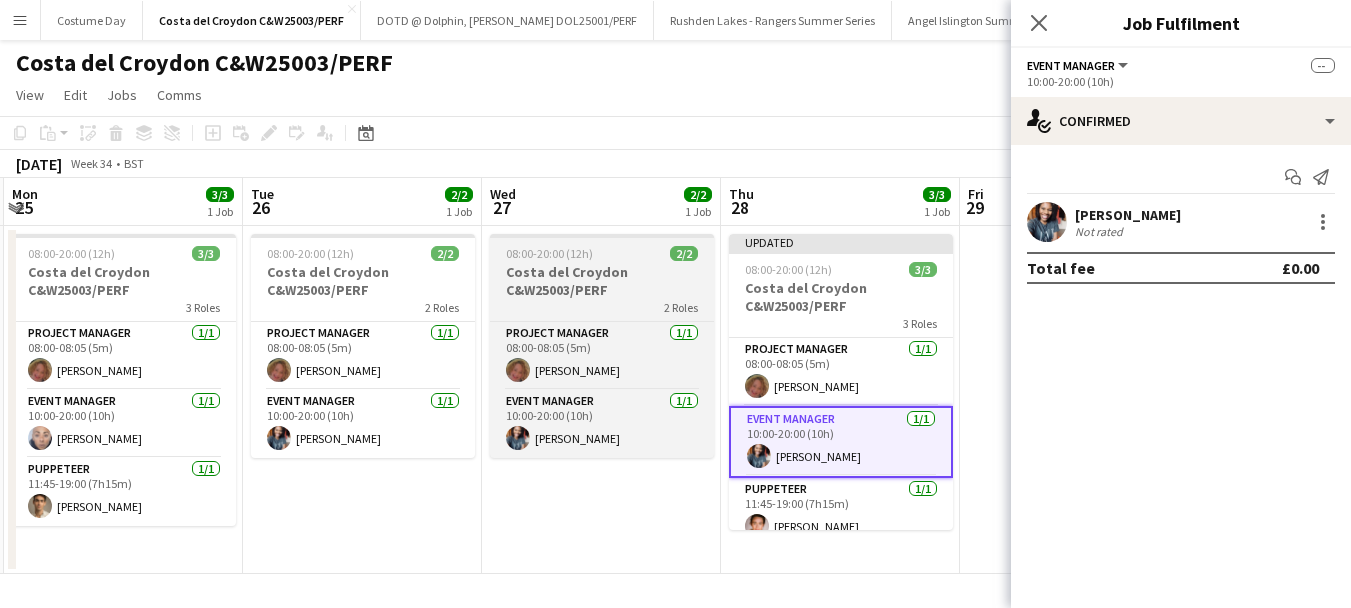 click on "08:00-20:00 (12h)    2/2   Costa del Croydon C&W25003/PERF   2 Roles   Project Manager   [DATE]   08:00-08:05 (5m)
[PERSON_NAME]  Event Manager   [DATE]   10:00-20:00 (10h)
[PERSON_NAME]" at bounding box center [602, 346] 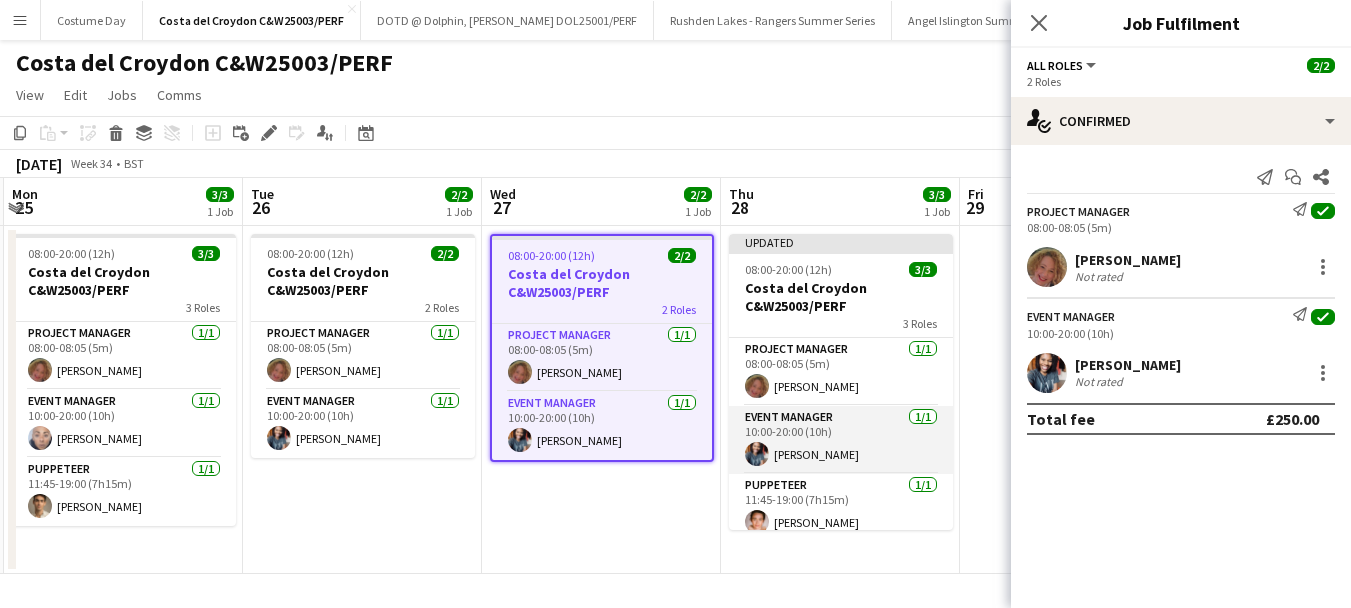click on "Event Manager   [DATE]   10:00-20:00 (10h)
[PERSON_NAME]" at bounding box center (841, 440) 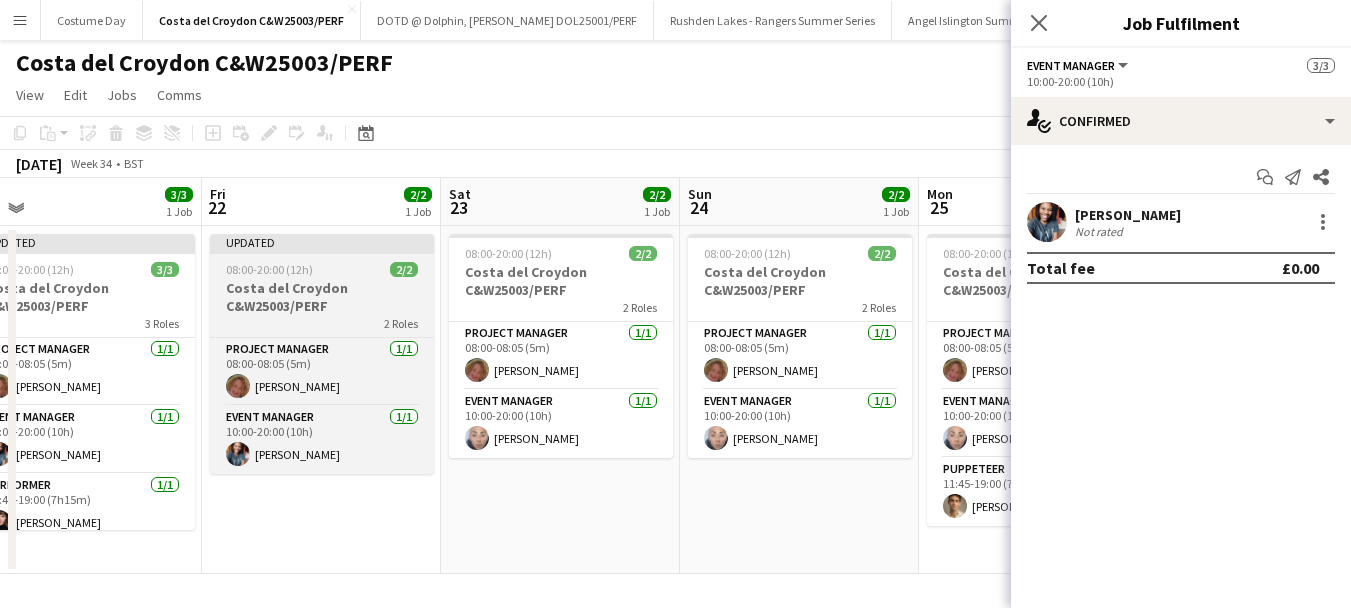 scroll, scrollTop: 0, scrollLeft: 613, axis: horizontal 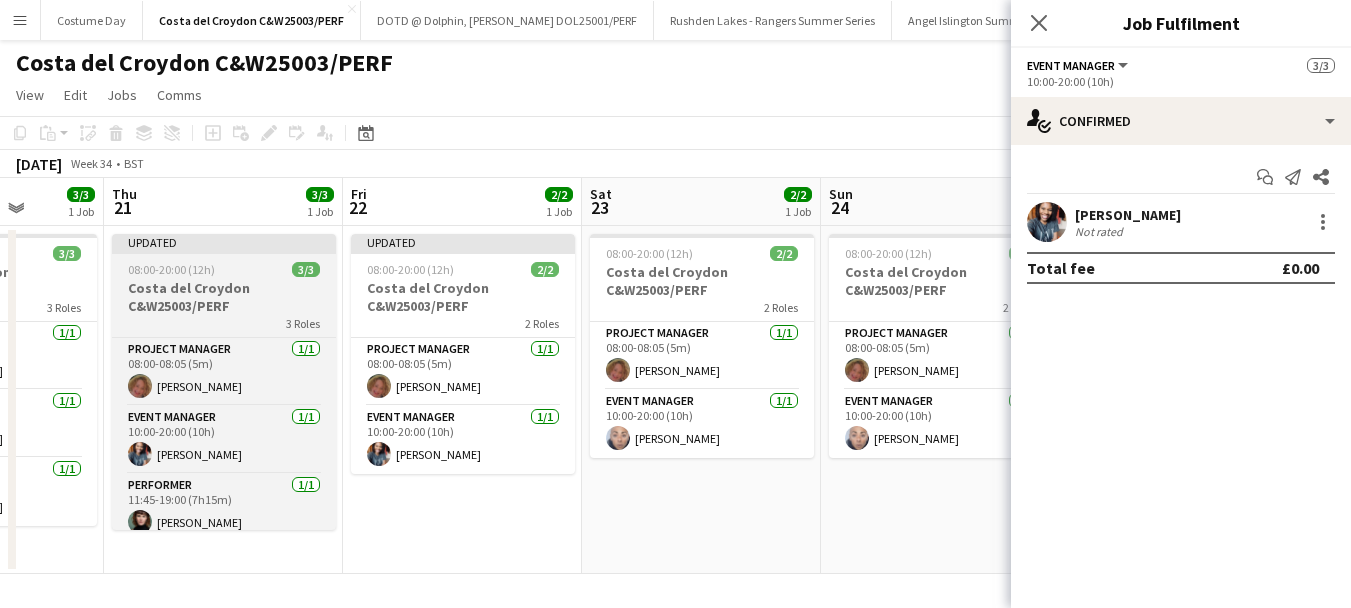 click on "08:00-20:00 (12h)    3/3" at bounding box center [224, 269] 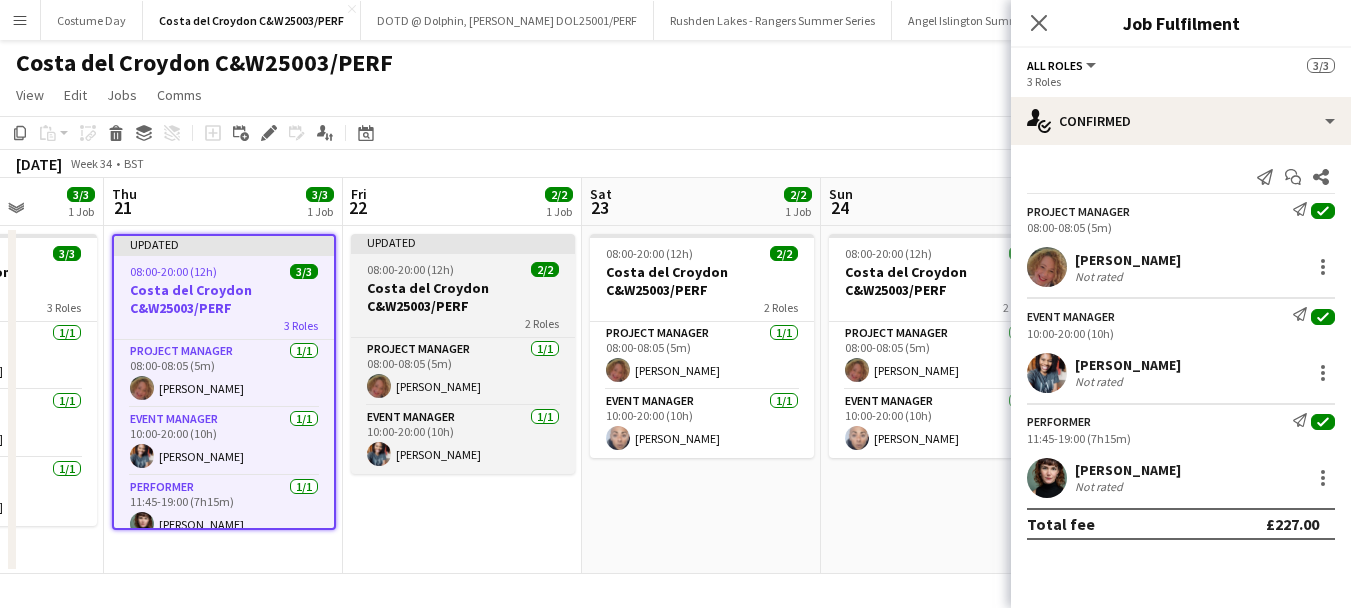 click on "08:00-20:00 (12h)" at bounding box center (410, 269) 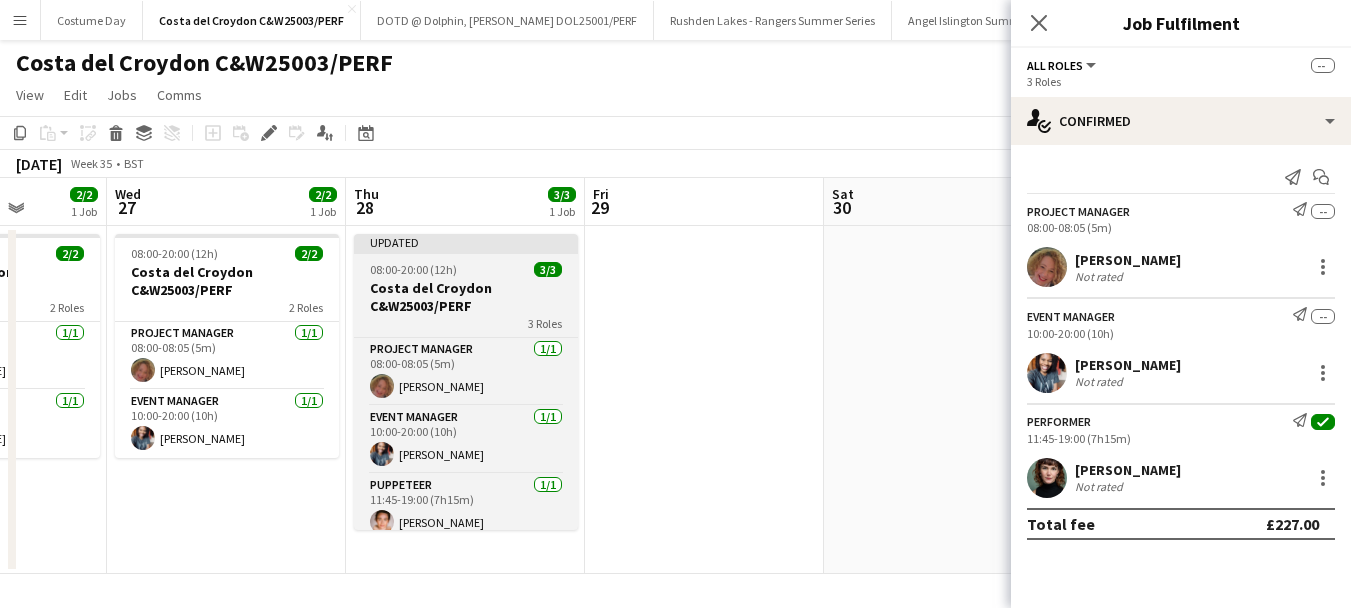 scroll, scrollTop: 0, scrollLeft: 640, axis: horizontal 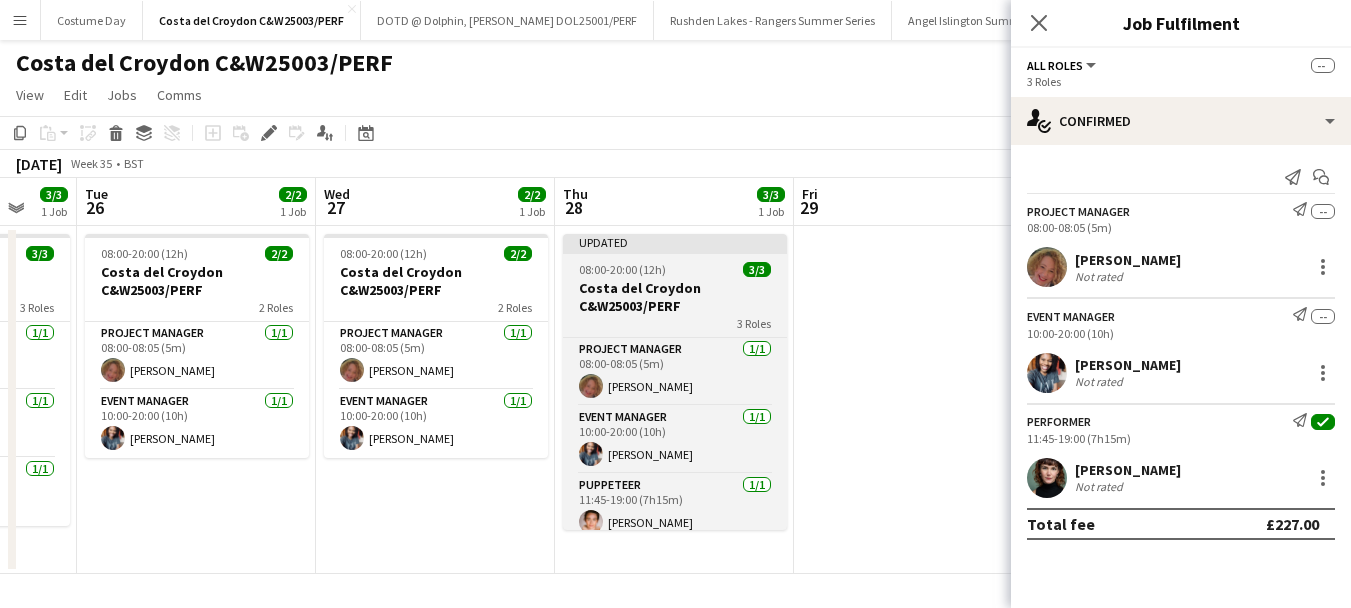 click on "Costa del Croydon C&W25003/PERF" at bounding box center (675, 297) 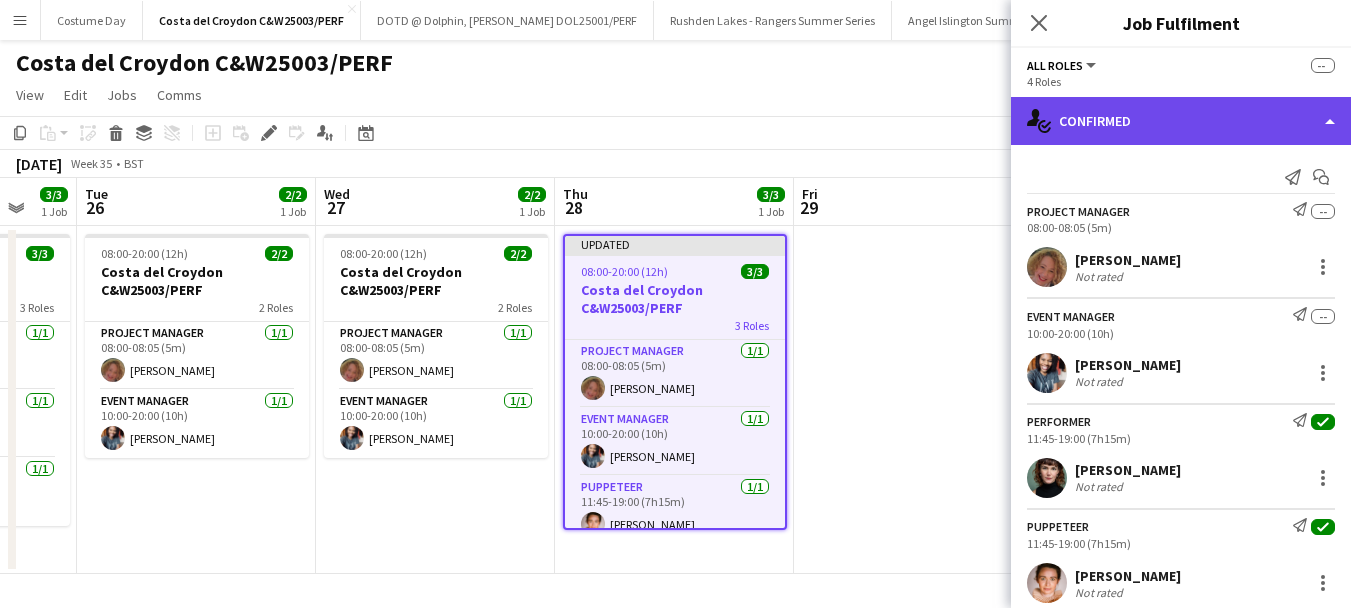 click on "single-neutral-actions-check-2
Confirmed" 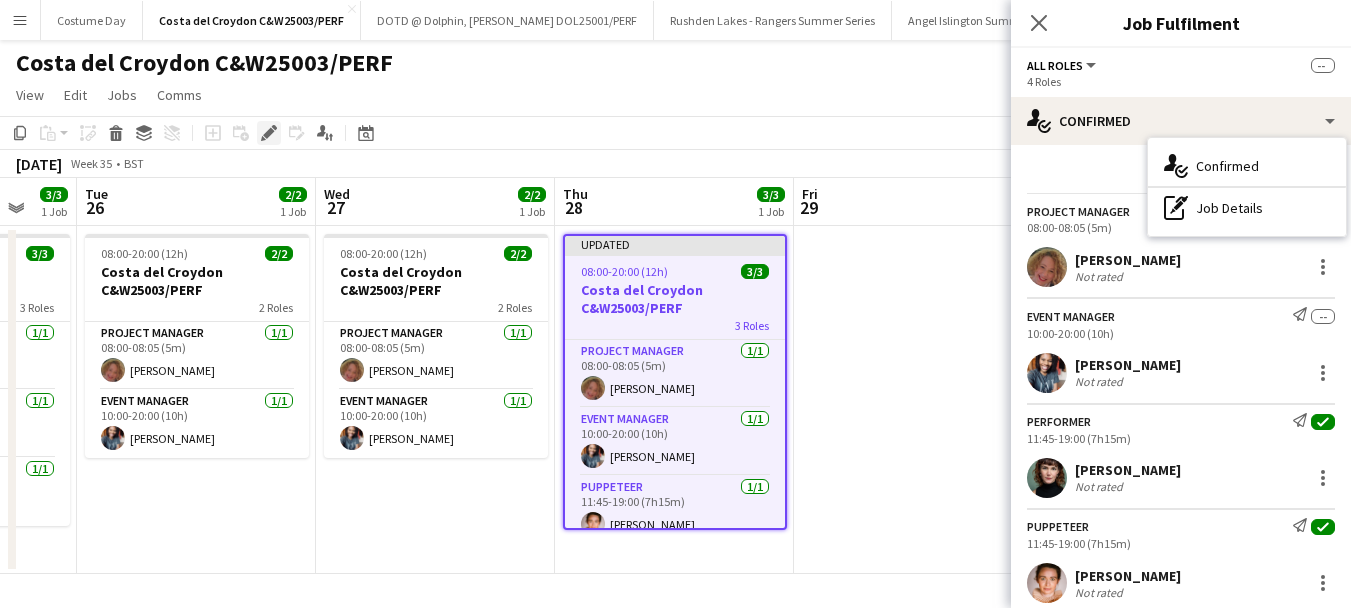 click 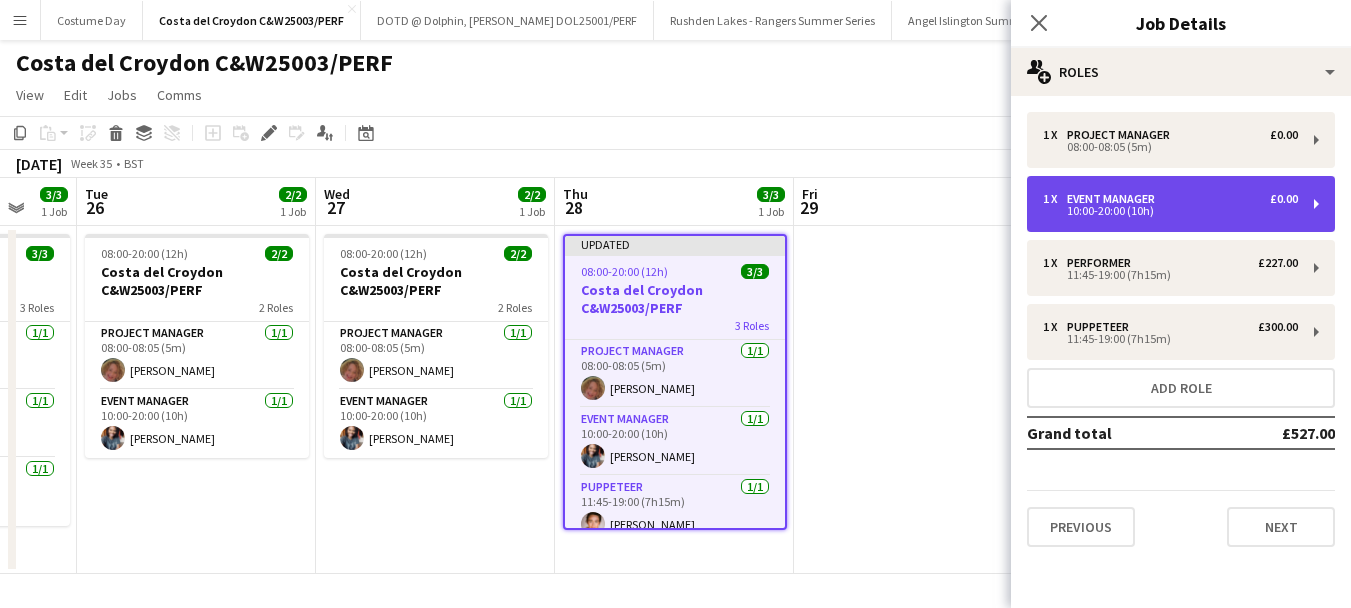 click on "10:00-20:00 (10h)" at bounding box center (1170, 211) 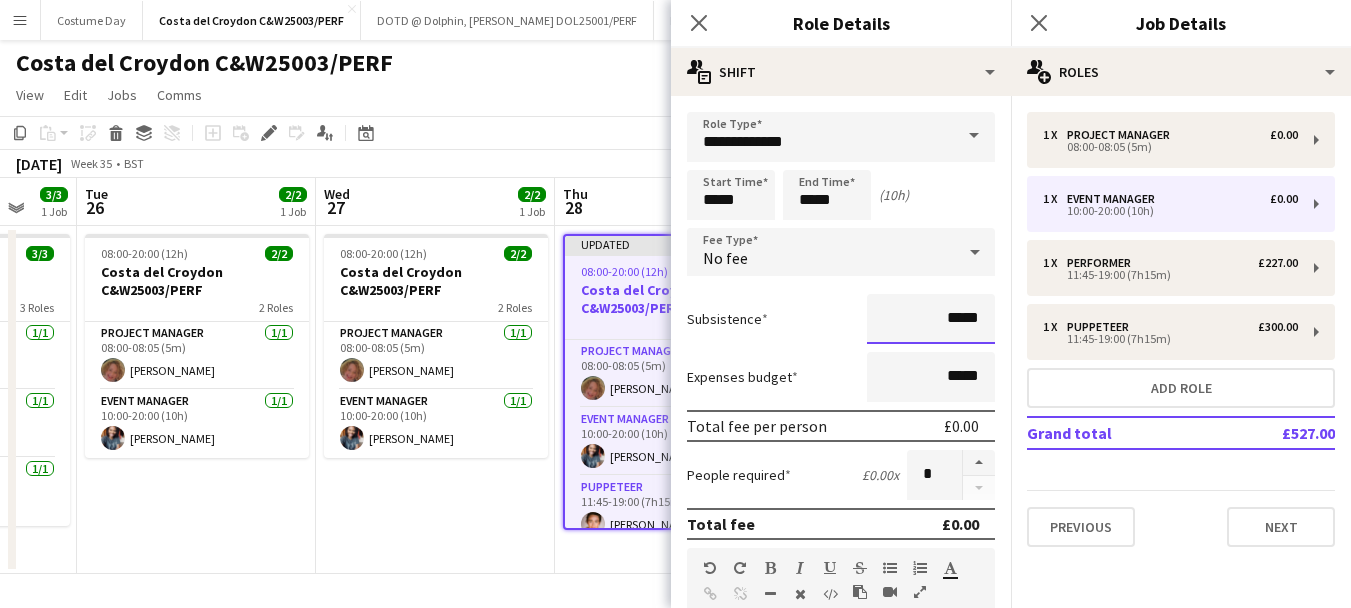 click on "*****" at bounding box center (931, 319) 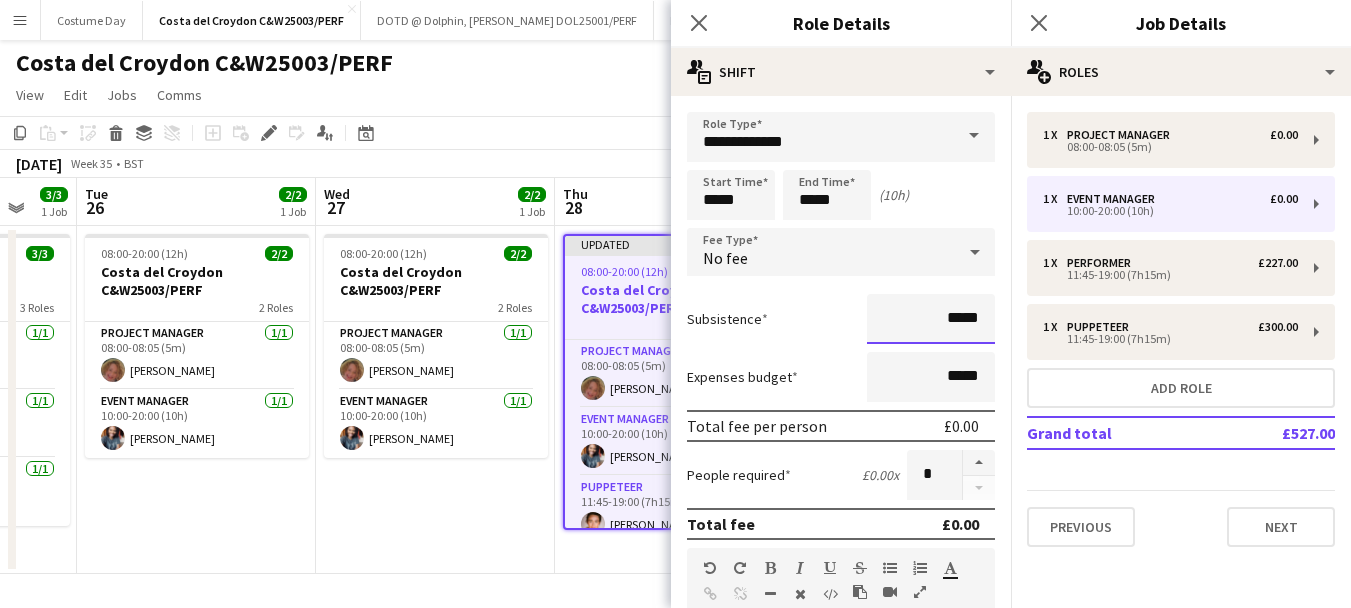 click on "*****" at bounding box center (931, 319) 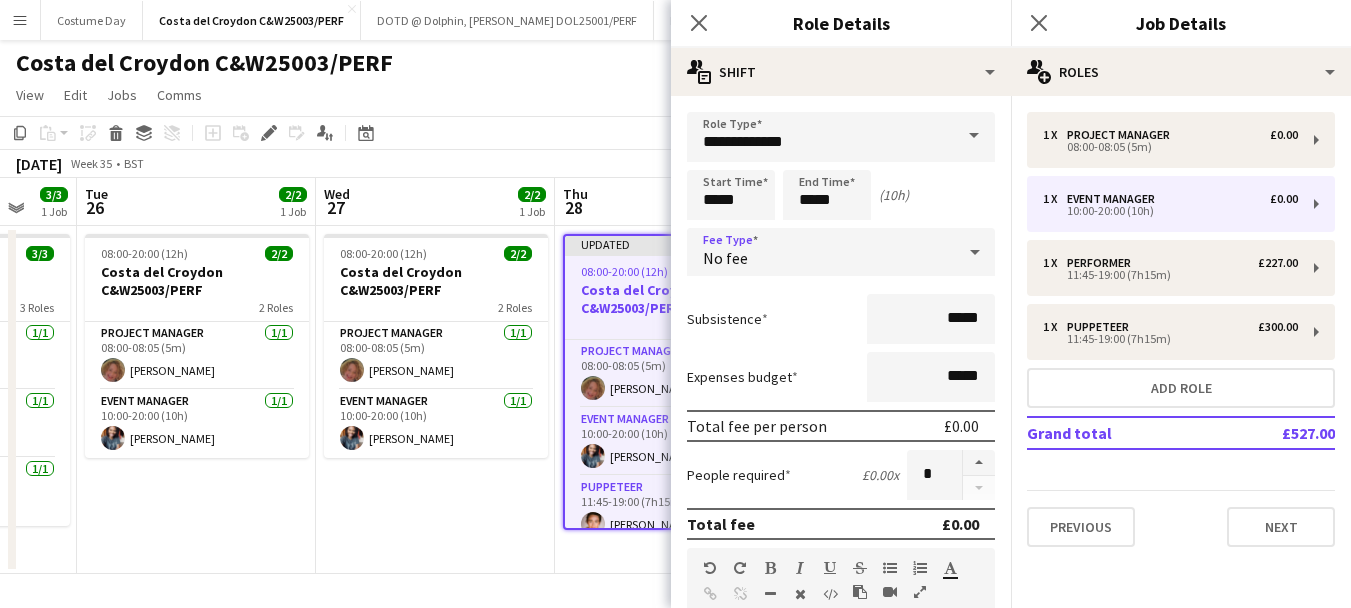 click on "No fee" at bounding box center [821, 252] 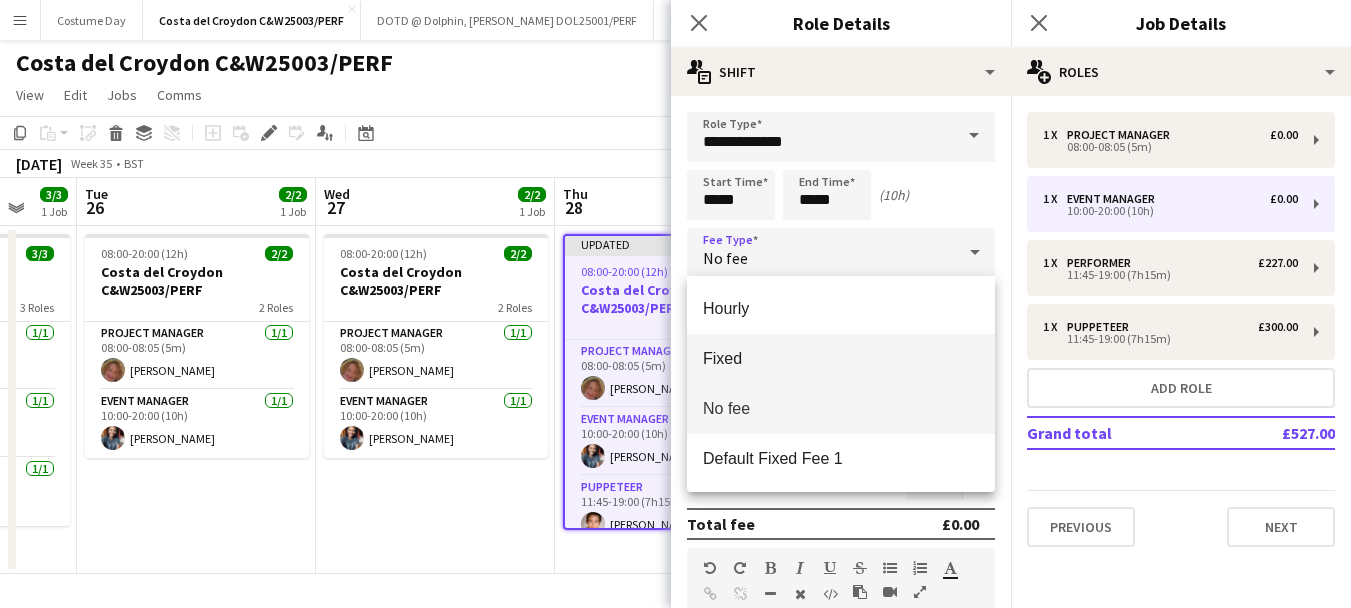 click on "Fixed" at bounding box center (841, 358) 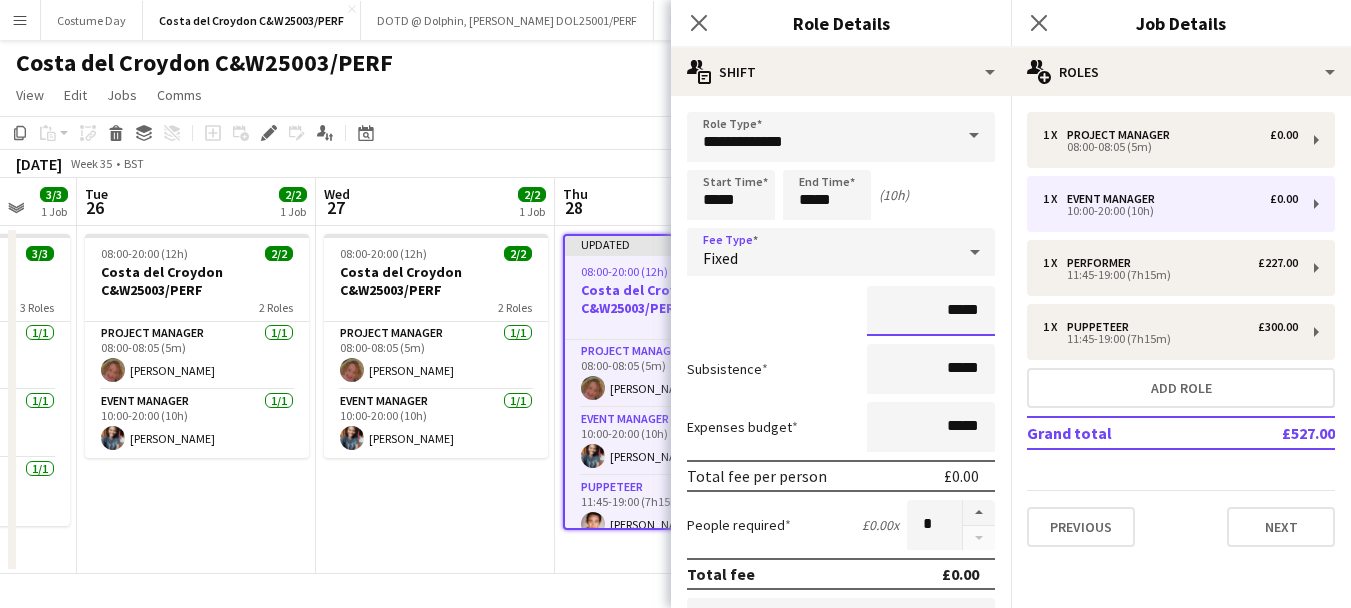 click on "*****" at bounding box center (931, 311) 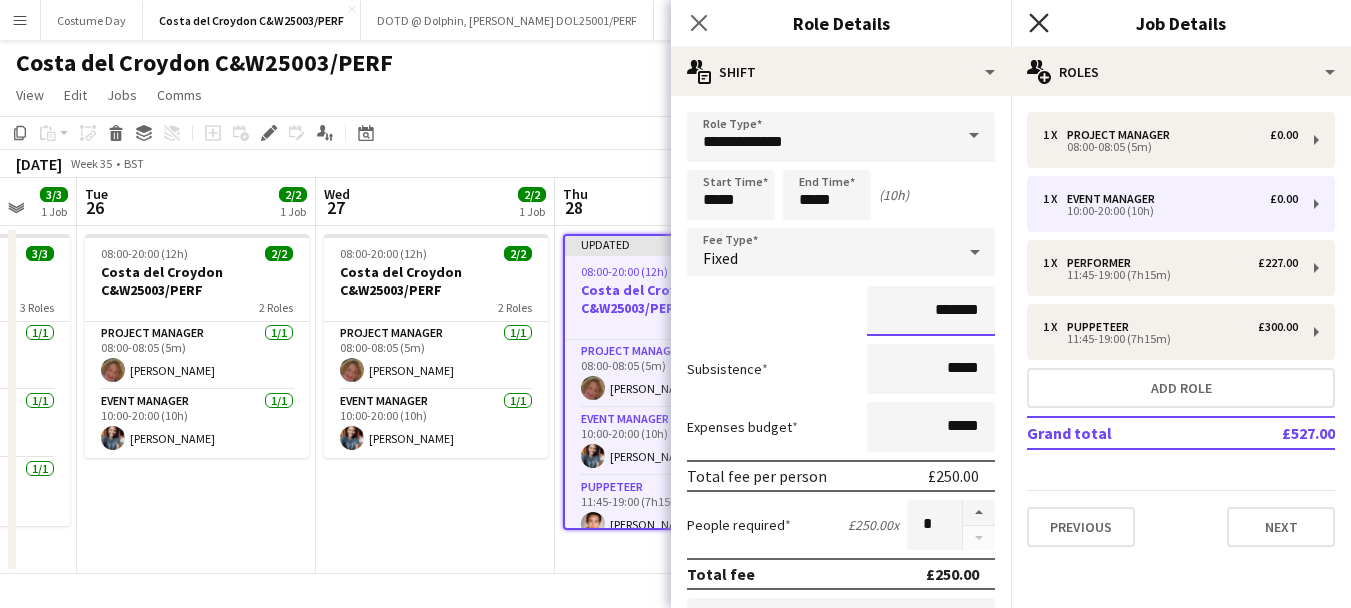 type on "*******" 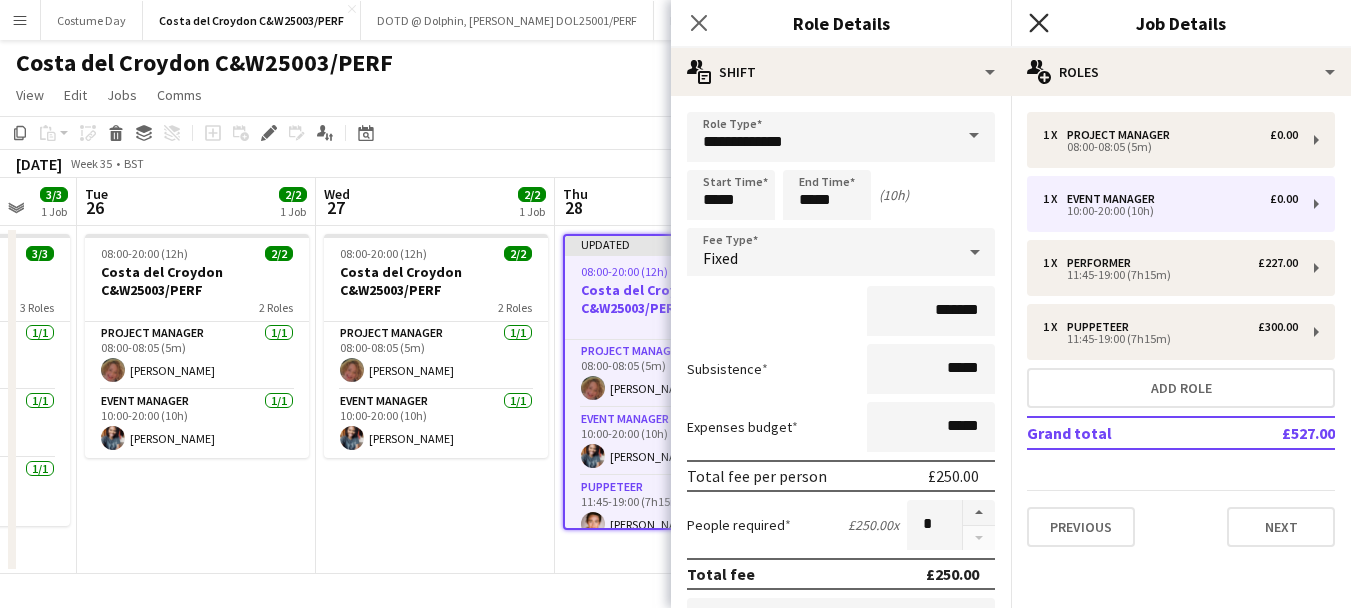 click 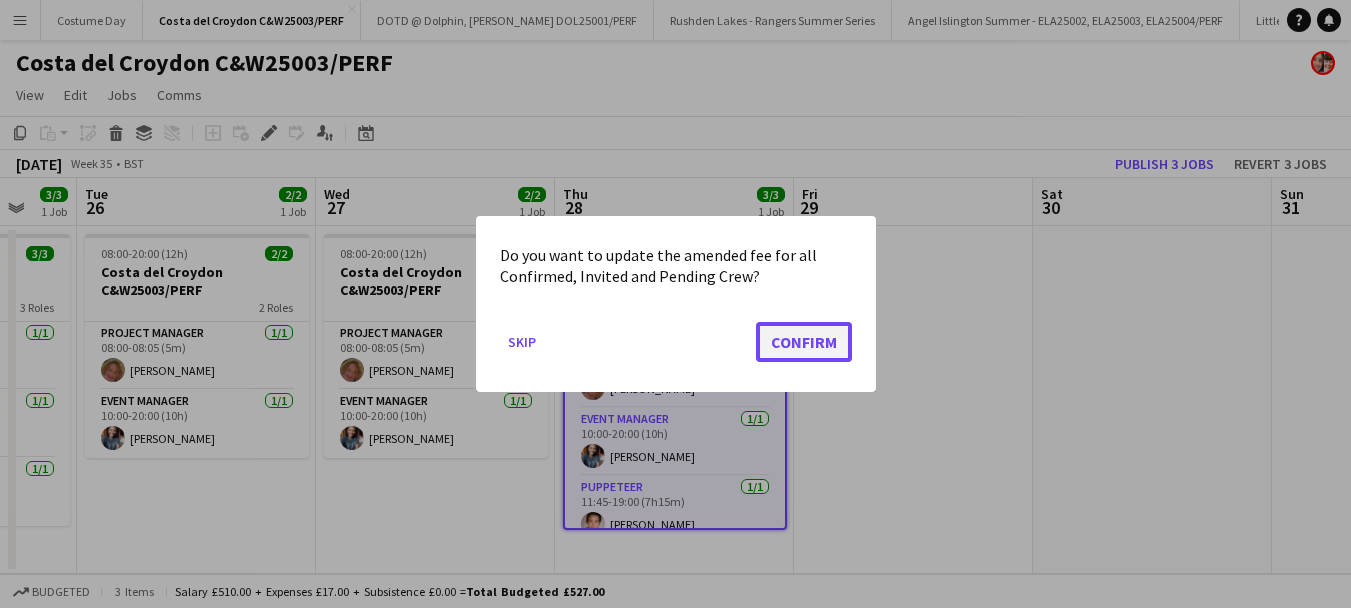 click on "Confirm" 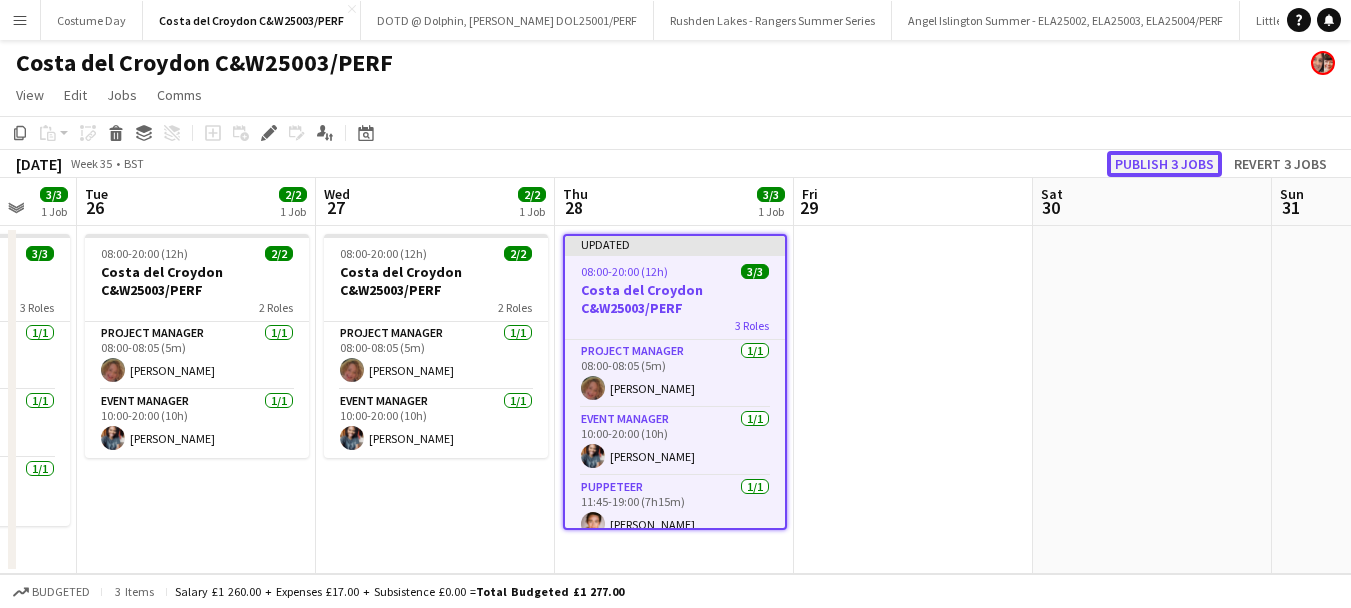 click on "Publish 3 jobs" 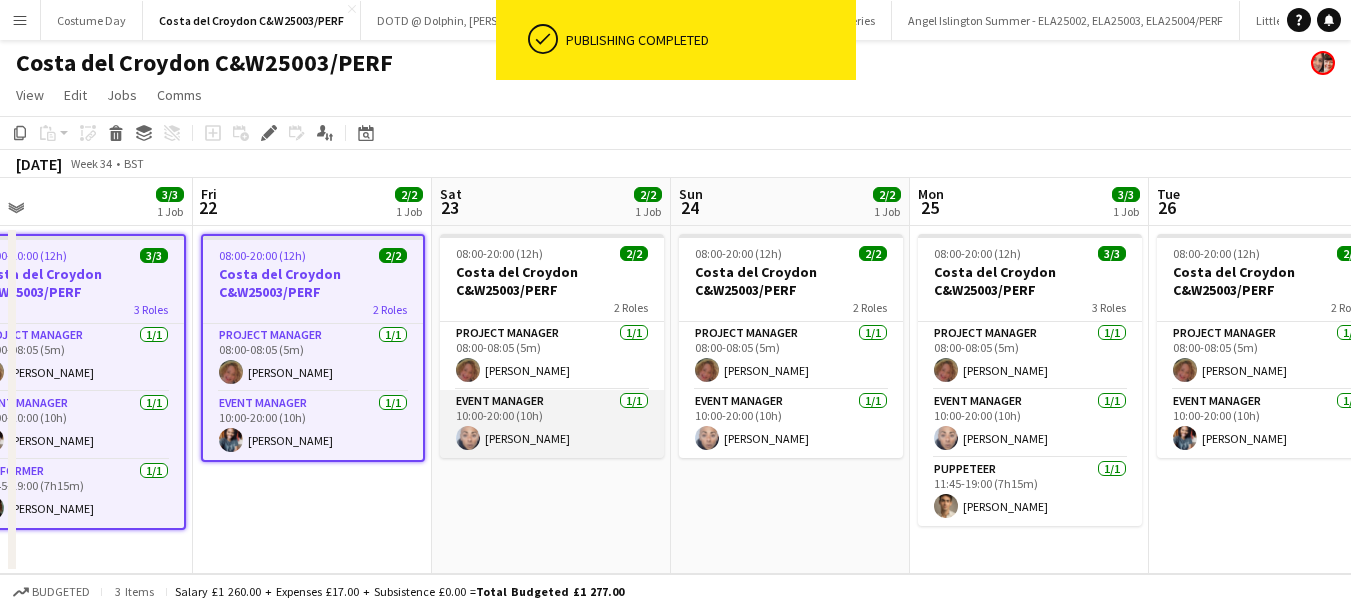 scroll, scrollTop: 0, scrollLeft: 576, axis: horizontal 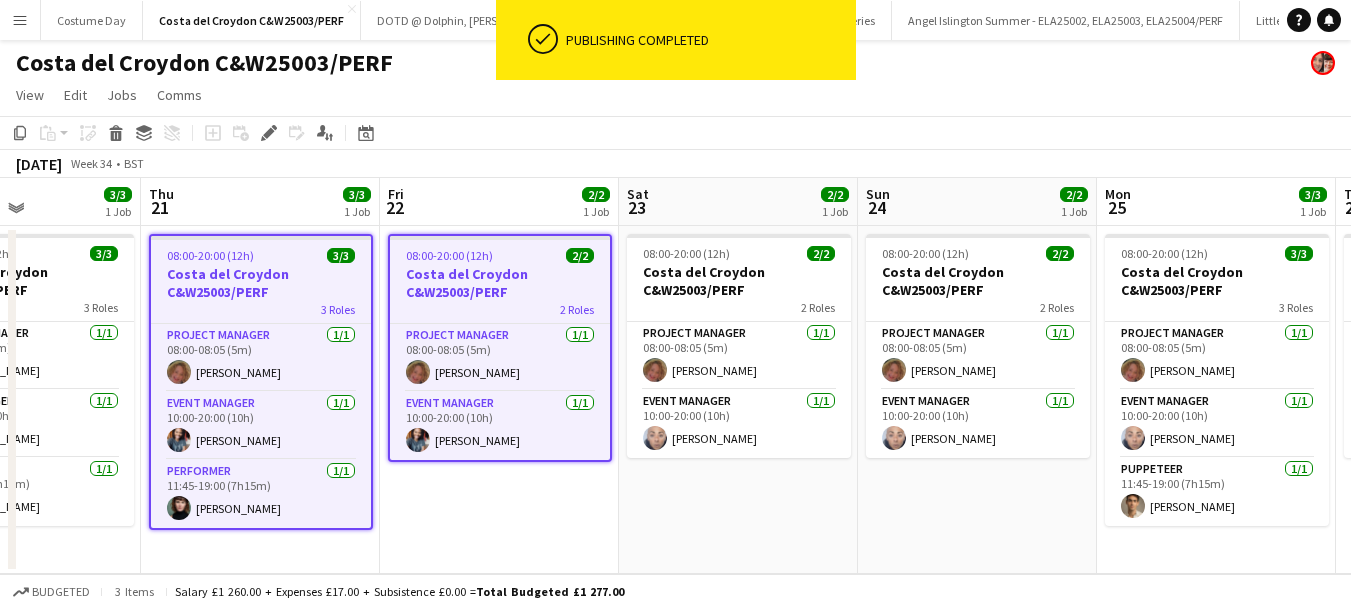 click on "08:00-20:00 (12h)    2/2   Costa del Croydon C&W25003/PERF   2 Roles   Project Manager   [DATE]   08:00-08:05 (5m)
[PERSON_NAME]  Event Manager   [DATE]   10:00-20:00 (10h)
[PERSON_NAME]" at bounding box center (499, 400) 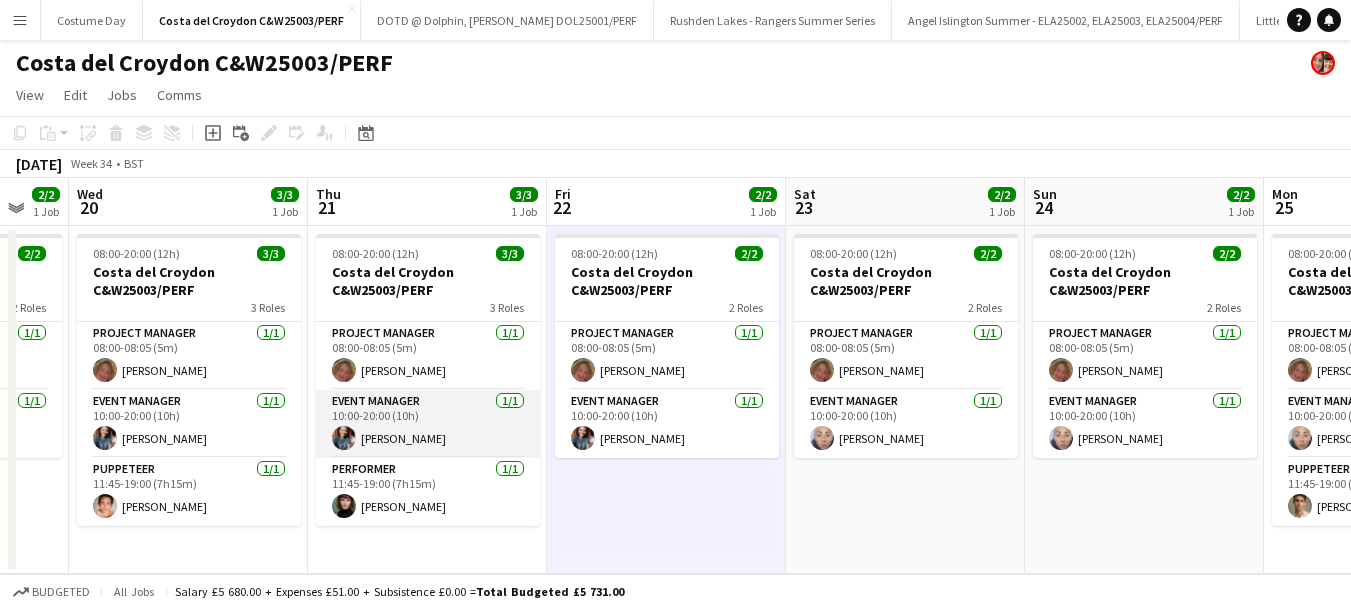 scroll, scrollTop: 0, scrollLeft: 410, axis: horizontal 